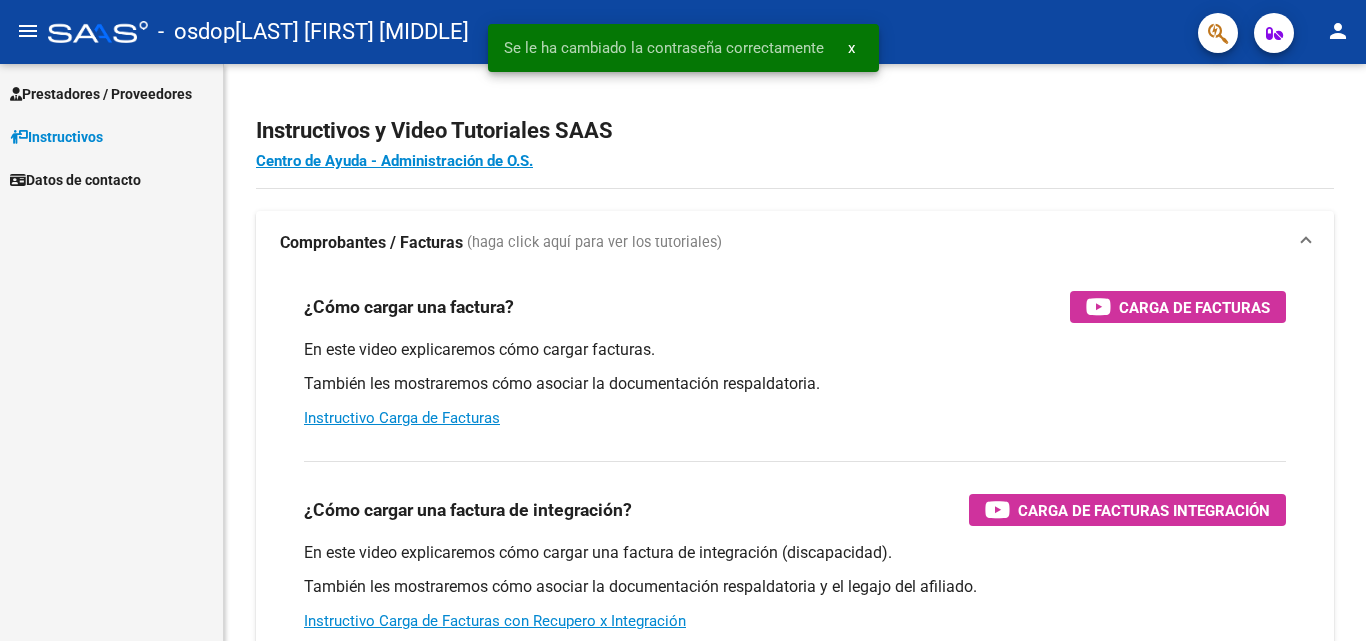 scroll, scrollTop: 0, scrollLeft: 0, axis: both 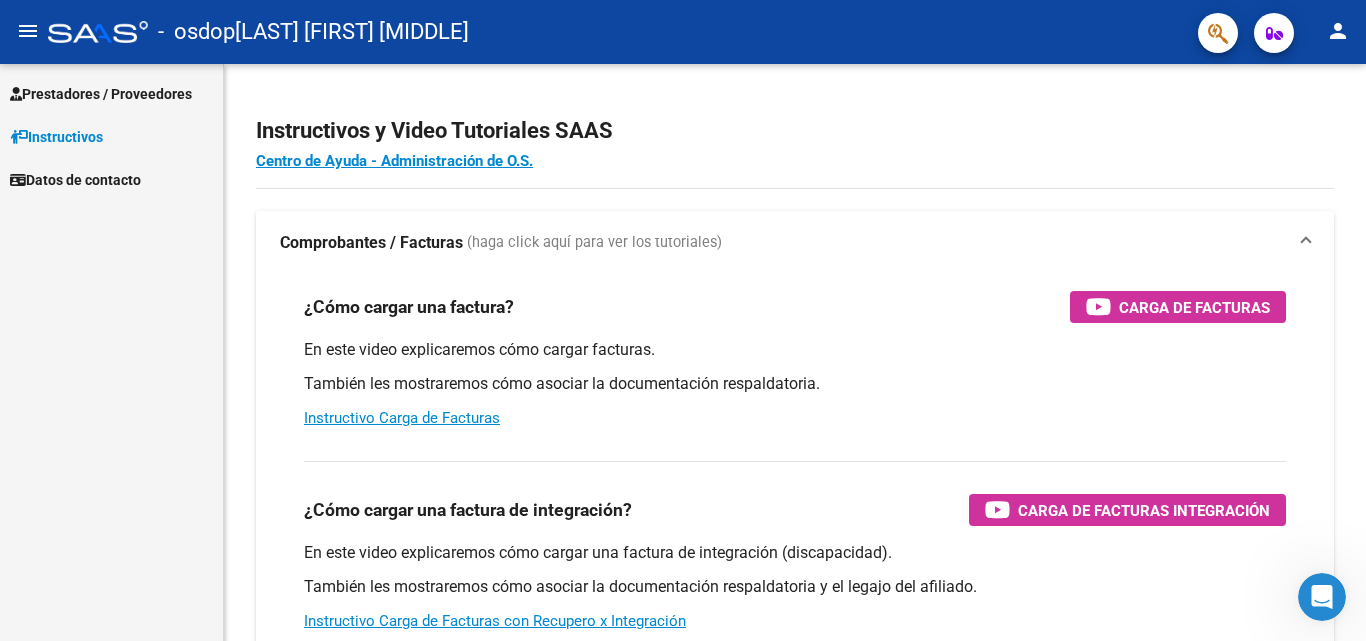 click on "menu - osdop - [LAST] [FIRST] [MIDDLE] person" 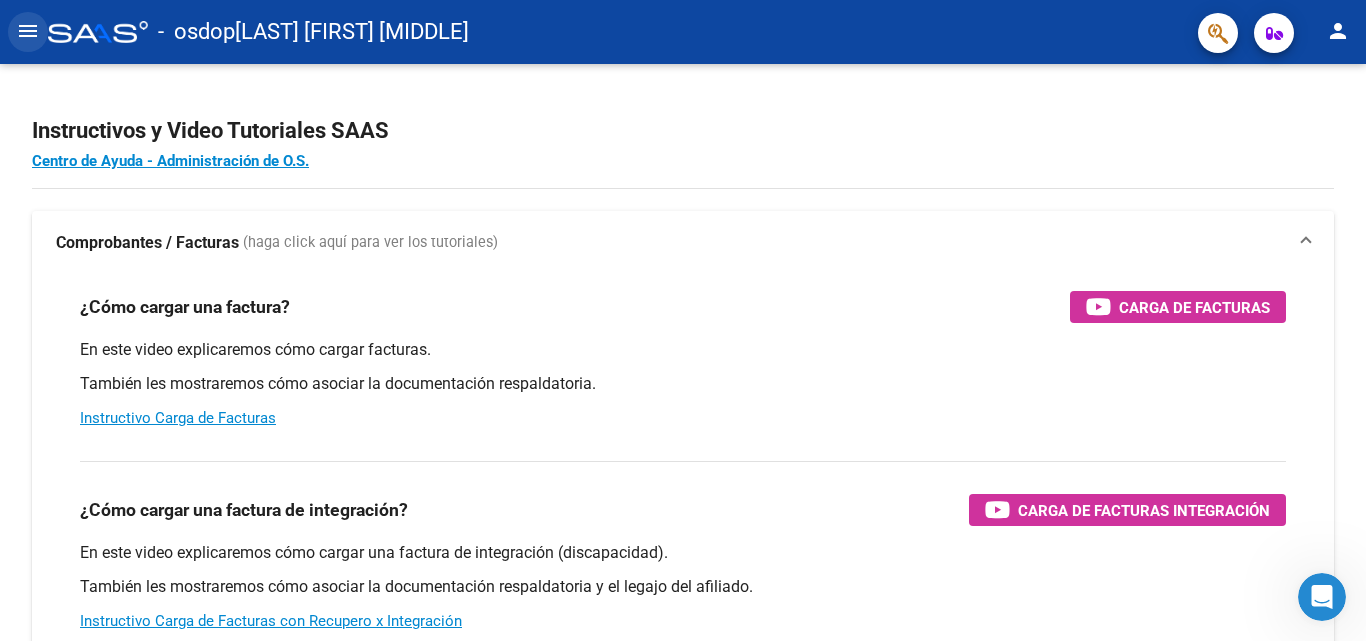 click on "menu" 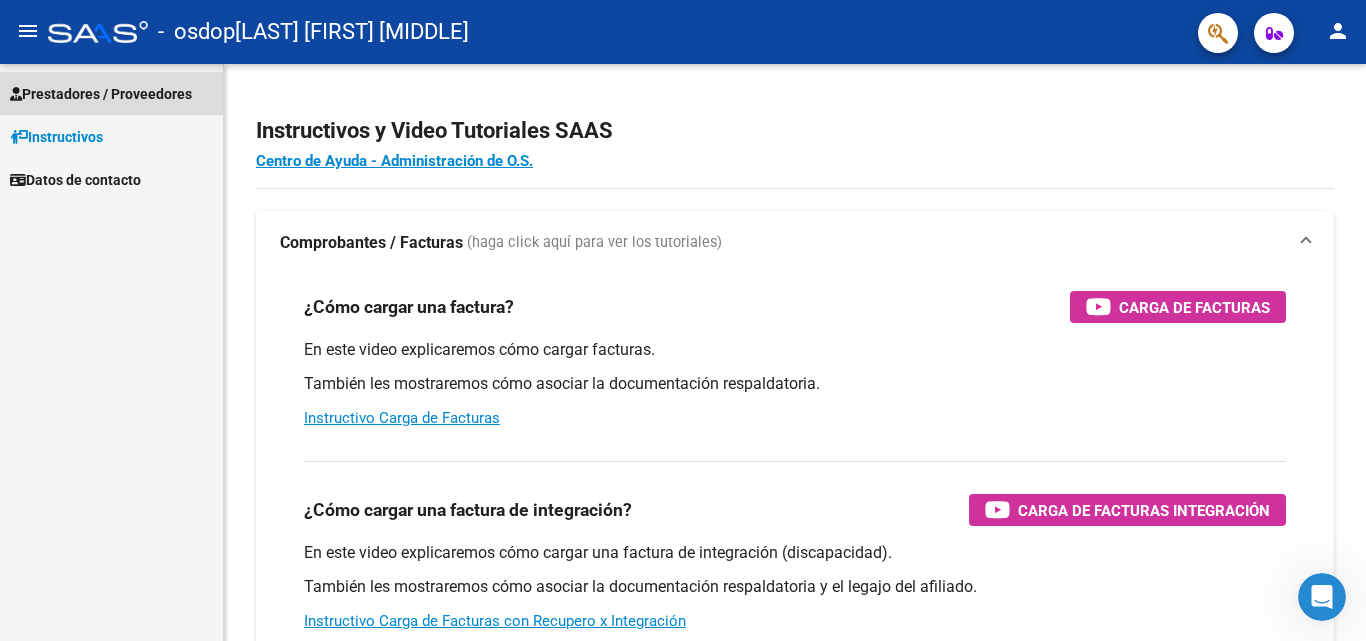 click on "Prestadores / Proveedores" at bounding box center (101, 94) 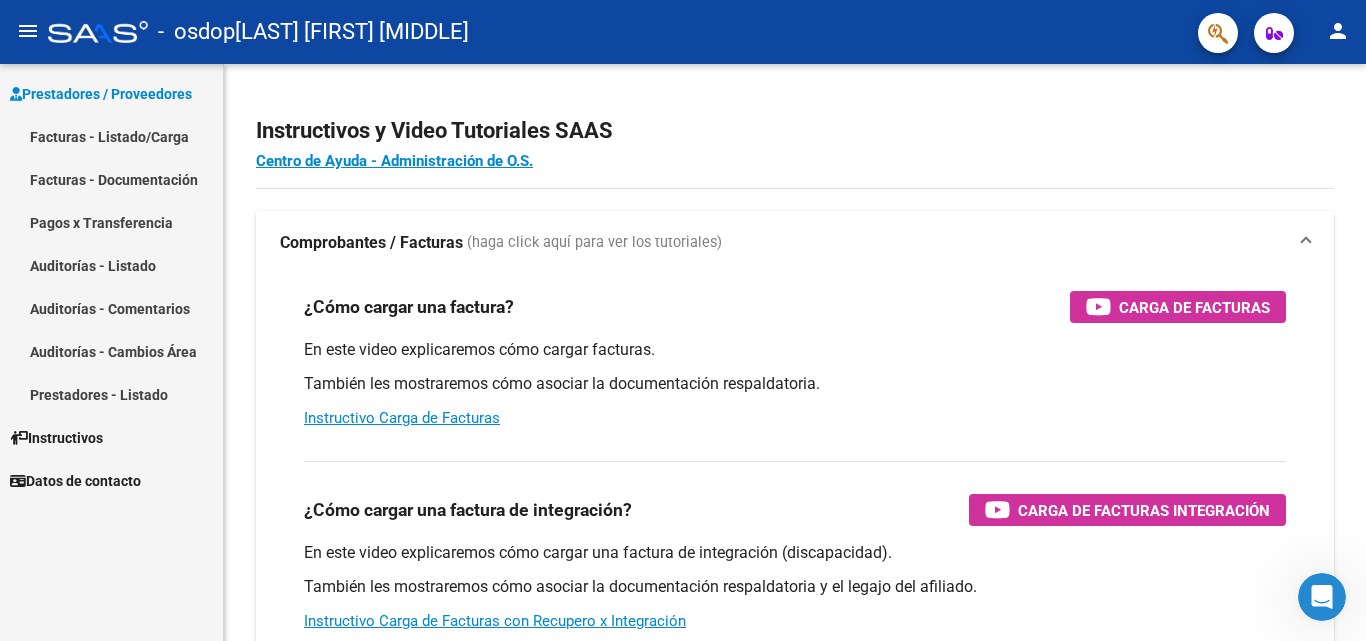 click on "Facturas - Listado/Carga" at bounding box center [111, 136] 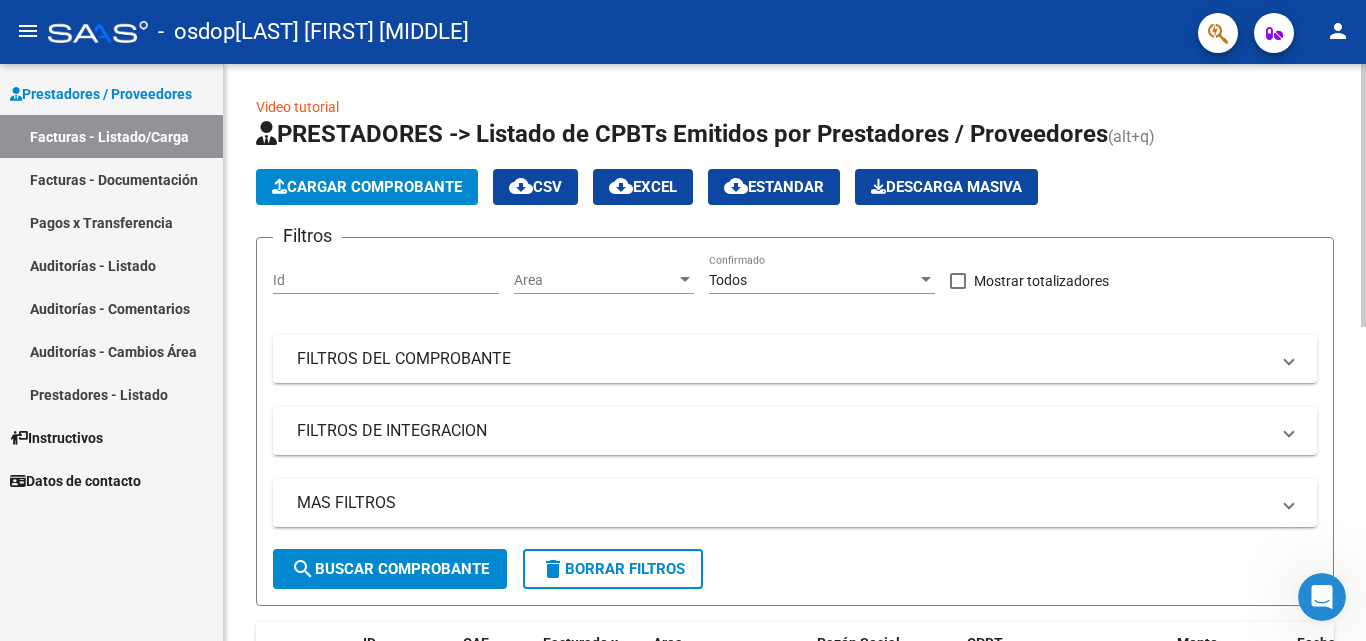 click on "Video tutorial   PRESTADORES -> Listado de CPBTs Emitidos por Prestadores / Proveedores (alt+q)   Cargar Comprobante
cloud_download  CSV  cloud_download  EXCEL  cloud_download  Estandar   Descarga Masiva
Filtros Id Area Area Todos Confirmado   Mostrar totalizadores   FILTROS DEL COMPROBANTE  Comprobante Tipo Comprobante Tipo Start date – End date Fec. Comprobante Desde / Hasta Días Emisión Desde(cant. días) Días Emisión Hasta(cant. días) CUIT / Razón Social Pto. Venta Nro. Comprobante Código SSS CAE Válido CAE Válido Todos Cargado Módulo Hosp. Todos Tiene facturacion Apócrifa Hospital Refes  FILTROS DE INTEGRACION  Período De Prestación Campos del Archivo de Rendición Devuelto x SSS (dr_envio) Todos Rendido x SSS (dr_envio) Tipo de Registro Tipo de Registro Período Presentación Período Presentación Campos del Legajo Asociado (preaprobación) Afiliado Legajo (cuil/nombre) Todos Solo facturas preaprobadas  MAS FILTROS  Todos Con Doc. Respaldatoria Todos Con Trazabilidad Todos – –" 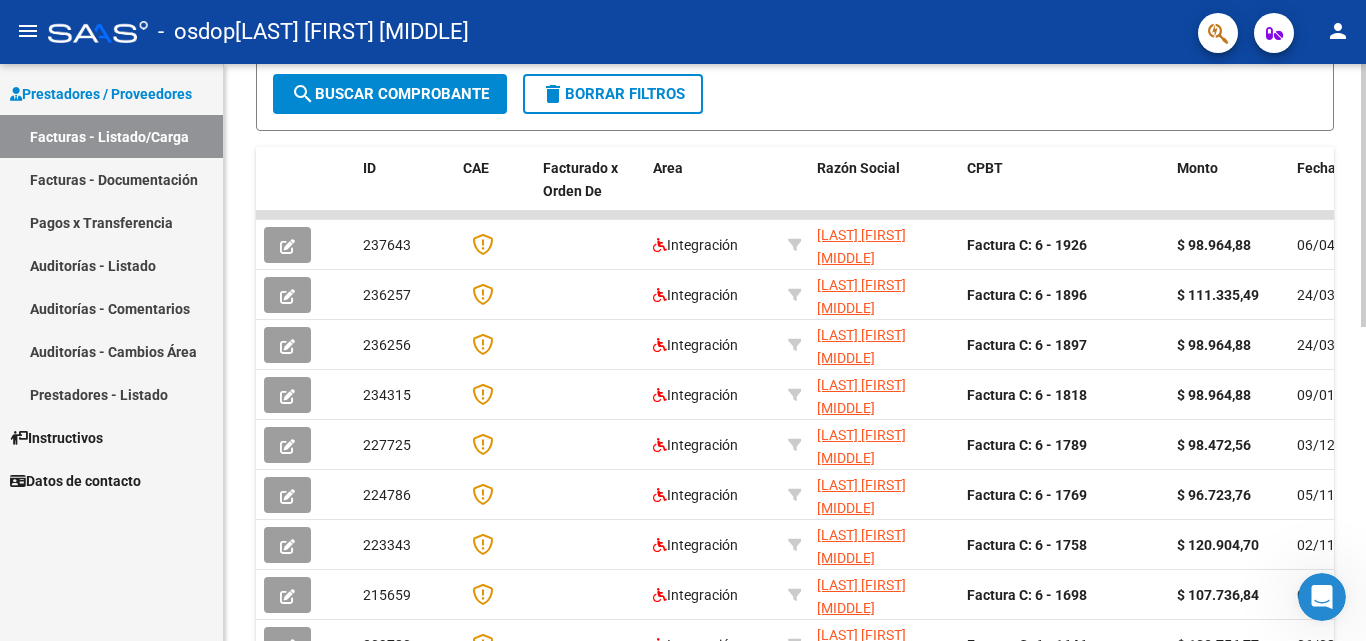 scroll, scrollTop: 500, scrollLeft: 0, axis: vertical 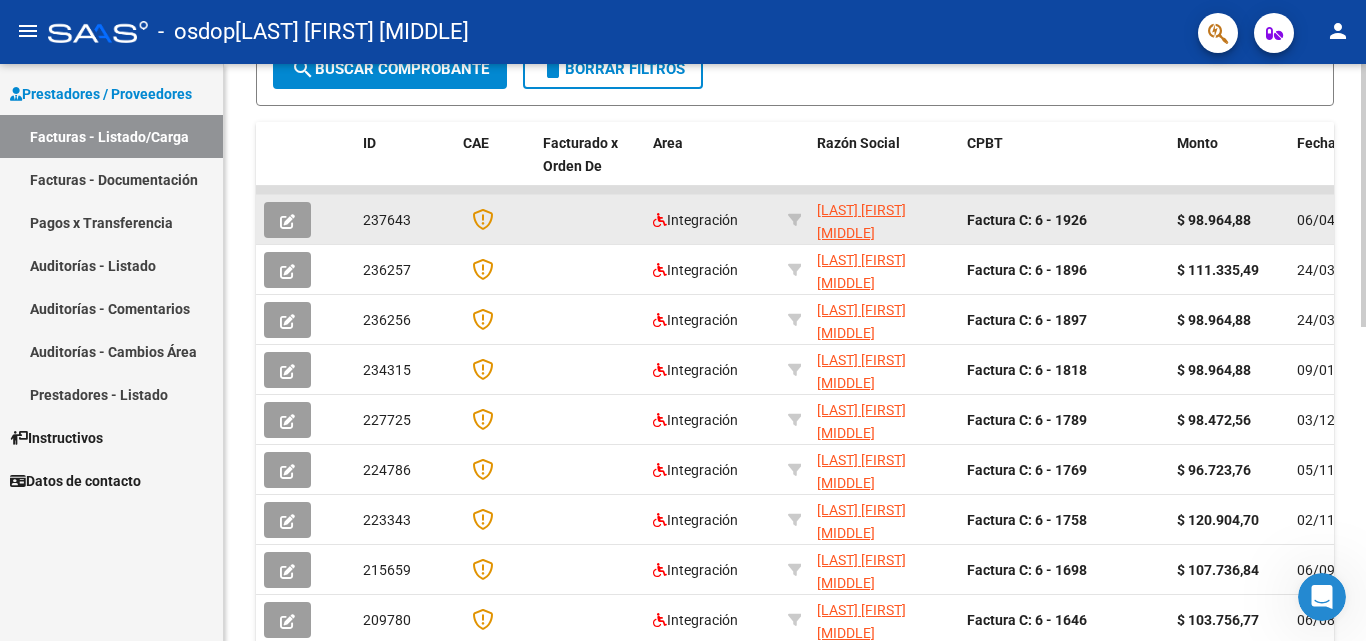drag, startPoint x: 633, startPoint y: 191, endPoint x: 768, endPoint y: 195, distance: 135.05925 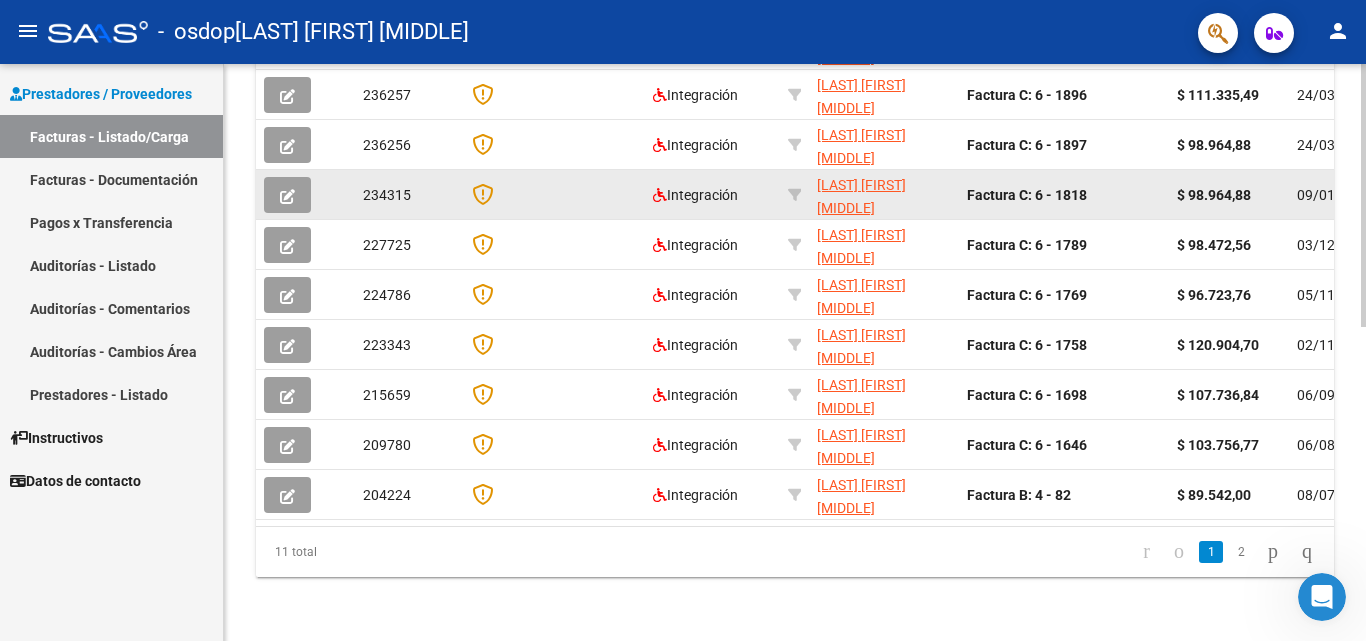 scroll, scrollTop: 691, scrollLeft: 0, axis: vertical 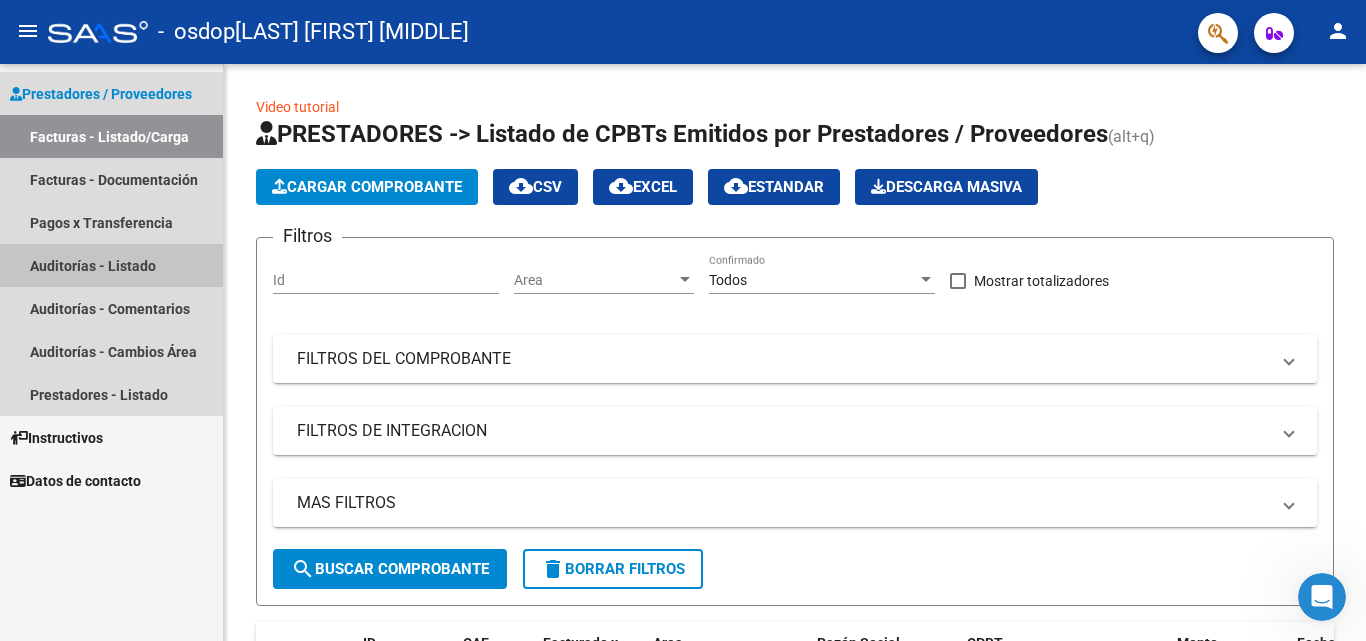 click on "Auditorías - Listado" at bounding box center [111, 265] 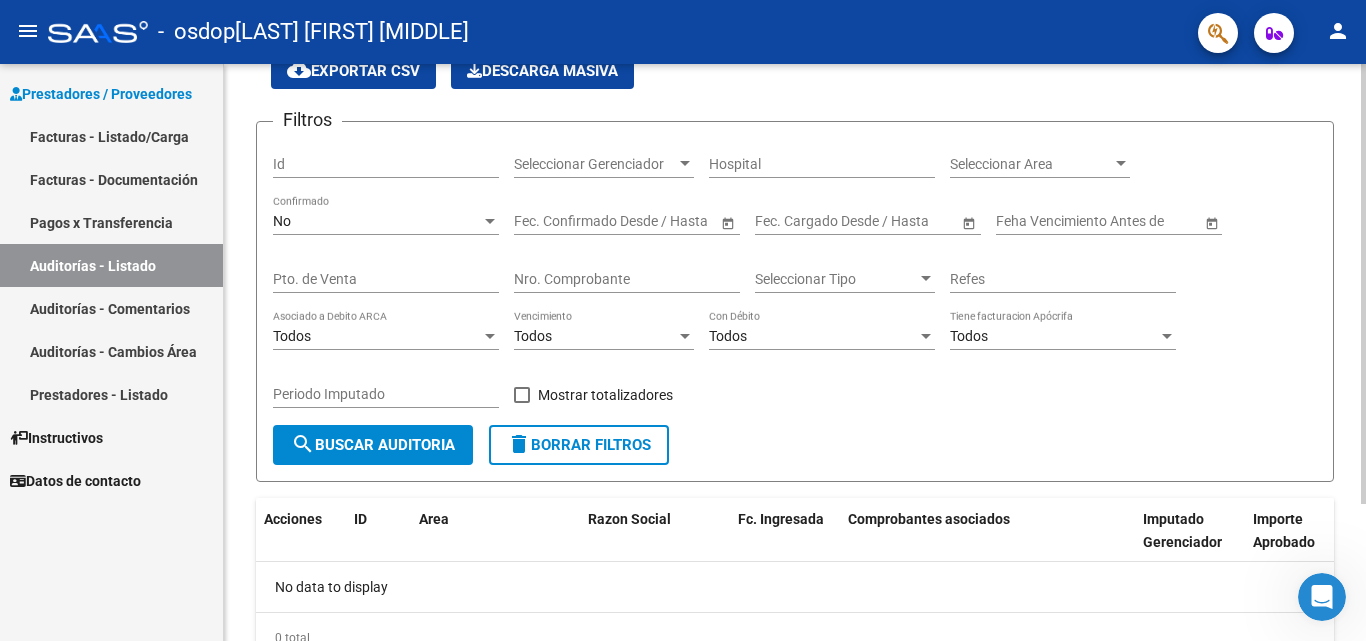 scroll, scrollTop: 180, scrollLeft: 0, axis: vertical 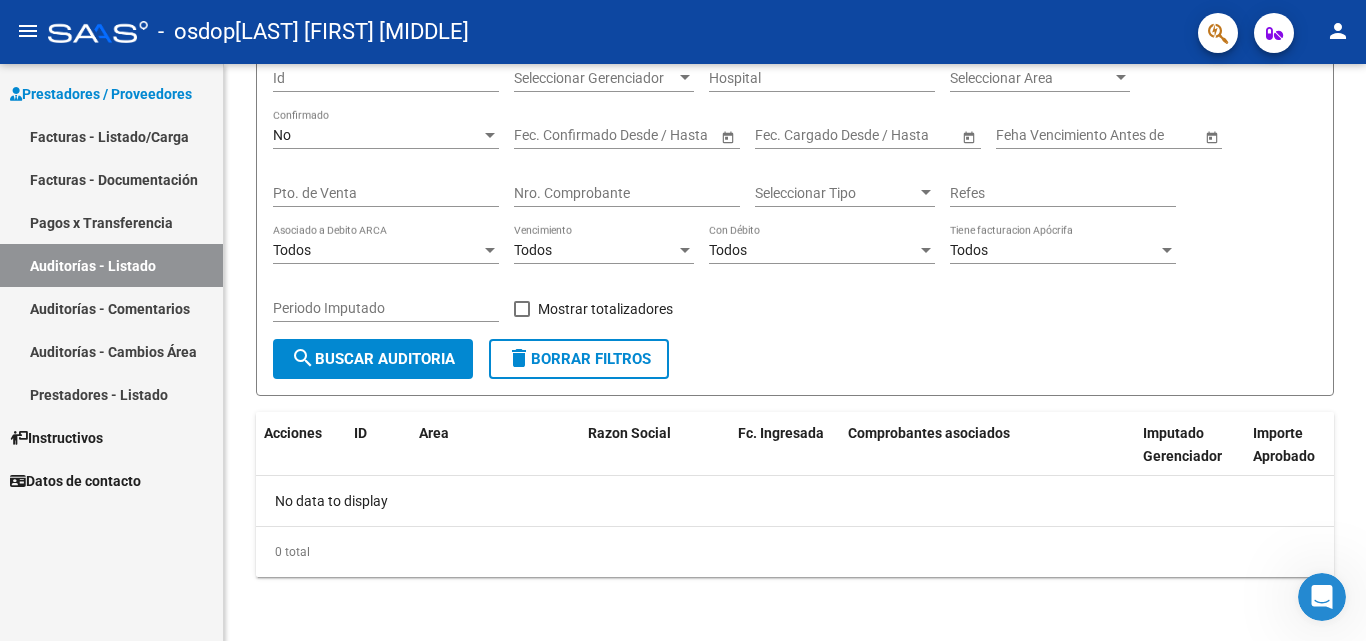 click on "Auditorías - Comentarios" at bounding box center [111, 308] 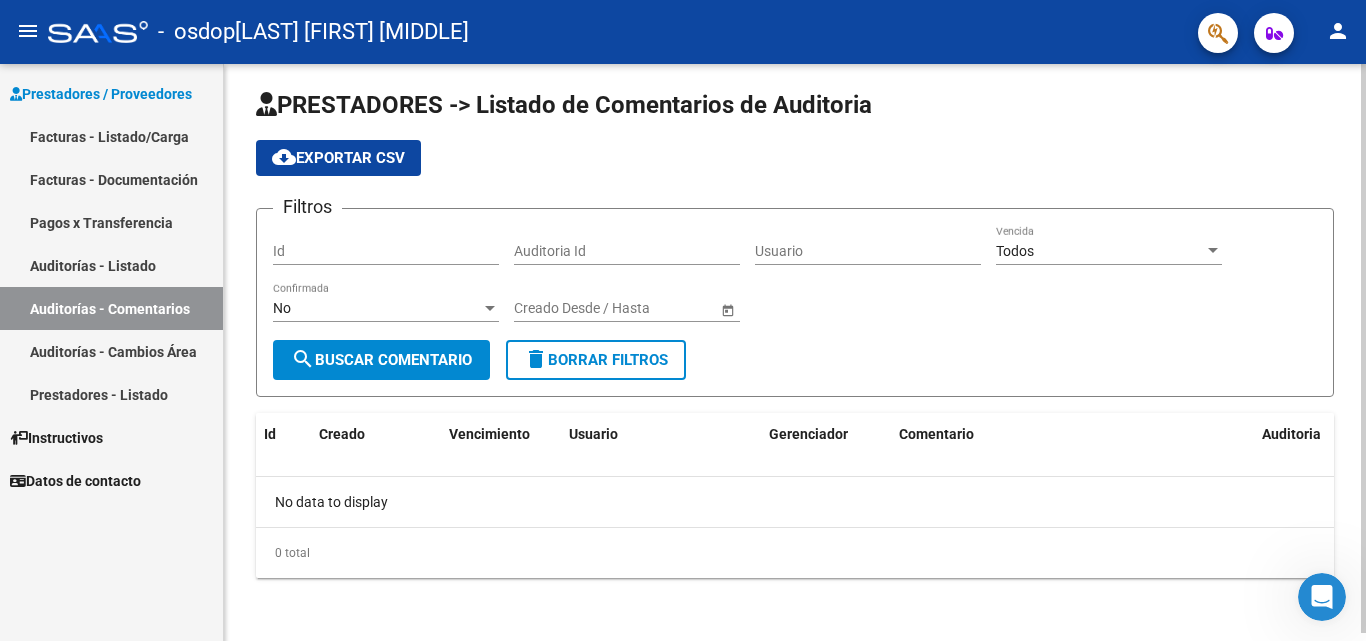 scroll, scrollTop: 8, scrollLeft: 0, axis: vertical 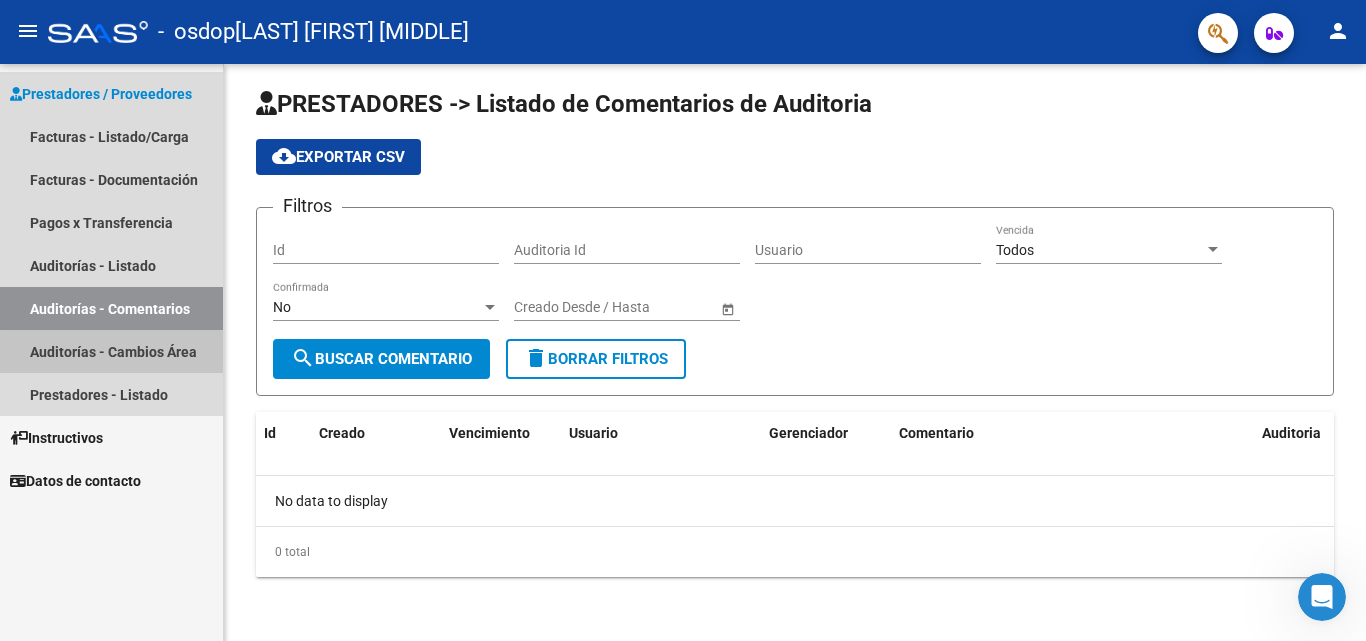 click on "Auditorías - Cambios Área" at bounding box center (111, 351) 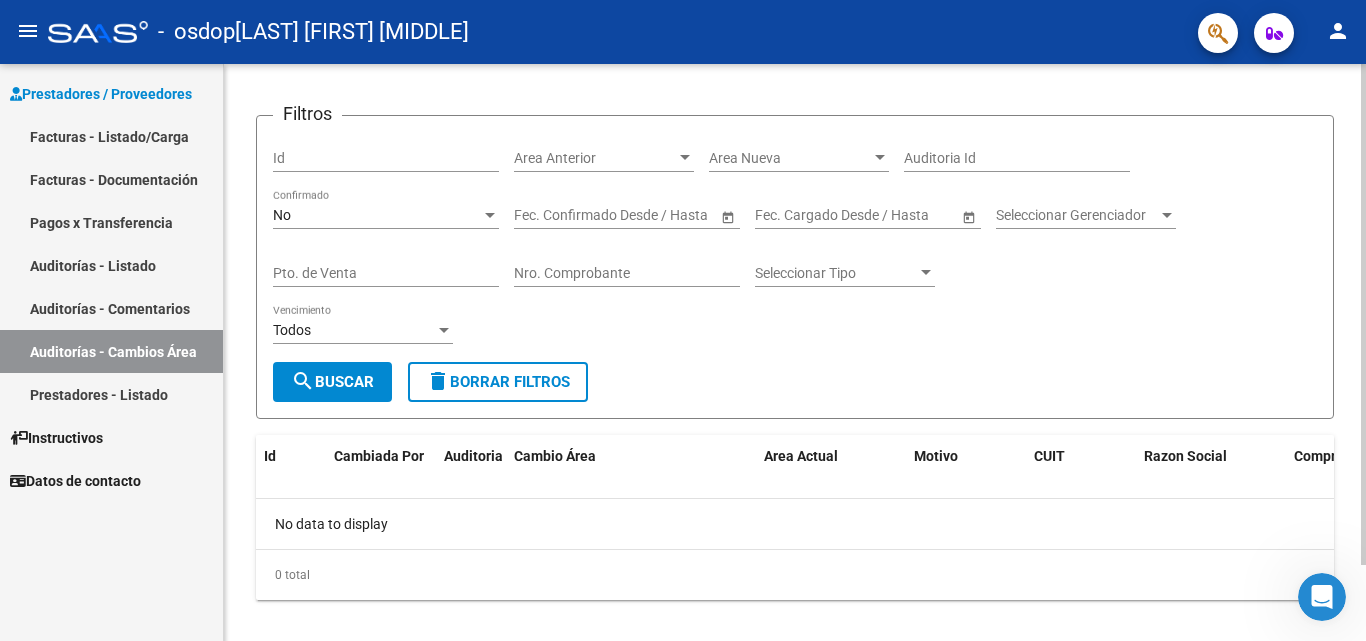 scroll, scrollTop: 87, scrollLeft: 0, axis: vertical 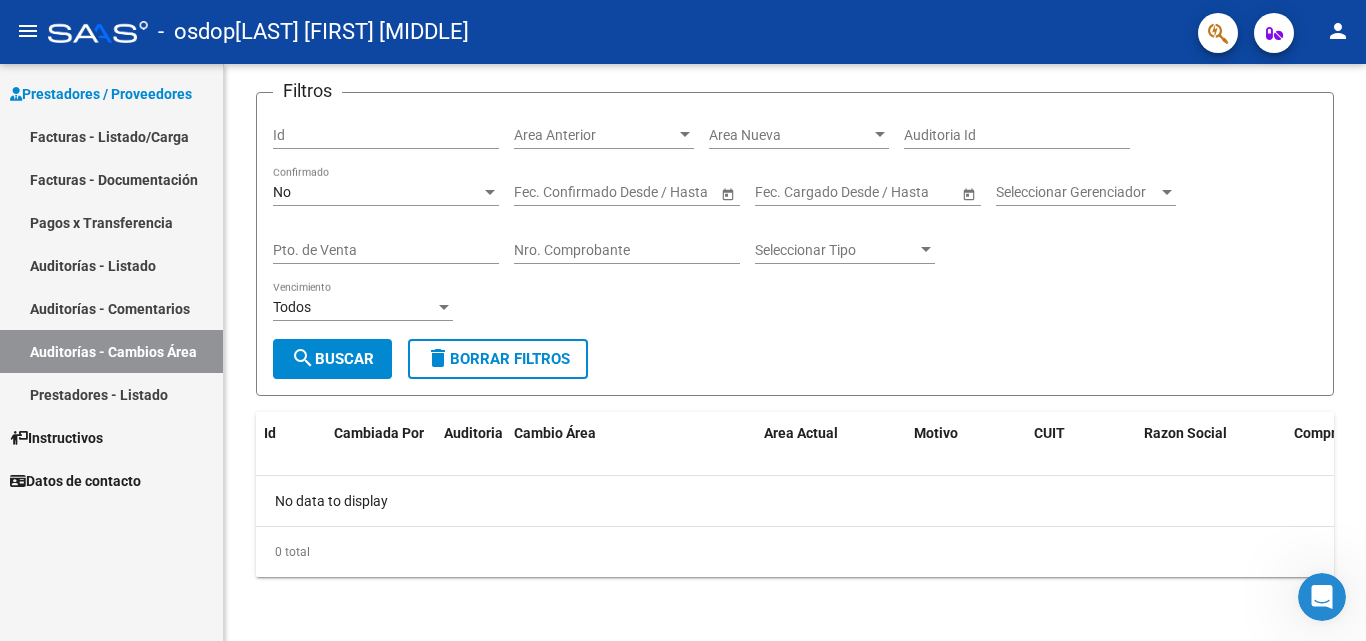 click on "Prestadores - Listado" at bounding box center (111, 394) 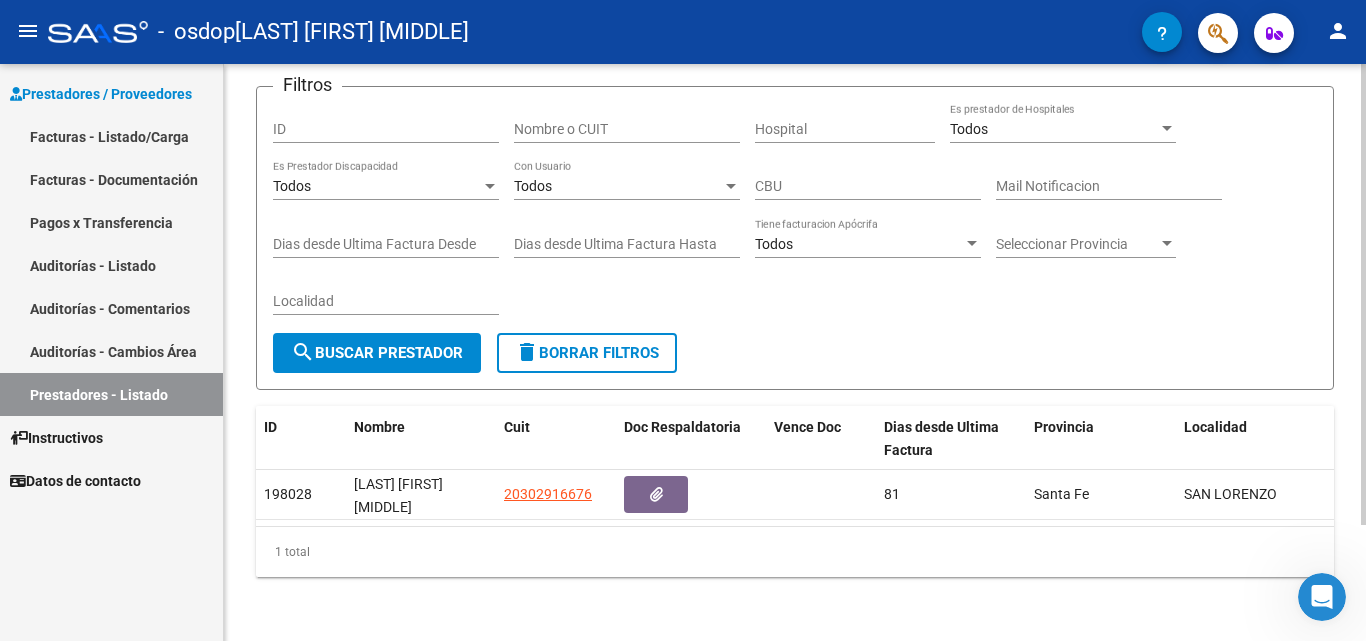 scroll, scrollTop: 145, scrollLeft: 0, axis: vertical 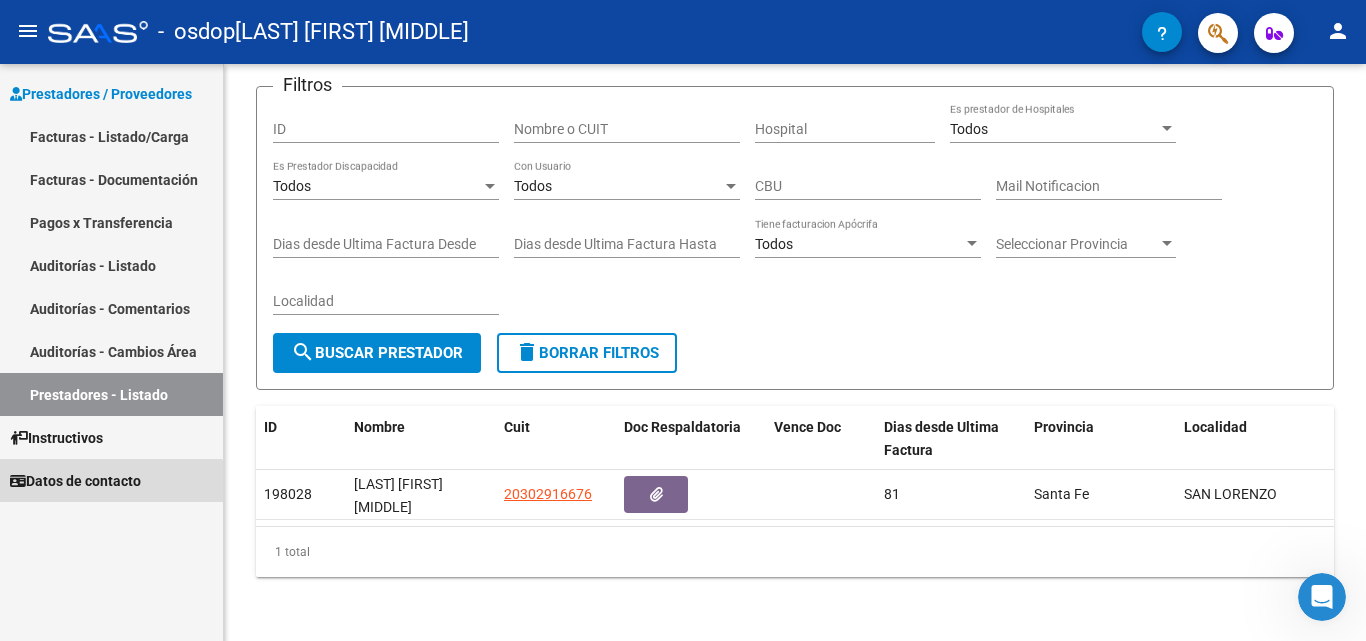 click on "Datos de contacto" at bounding box center (75, 481) 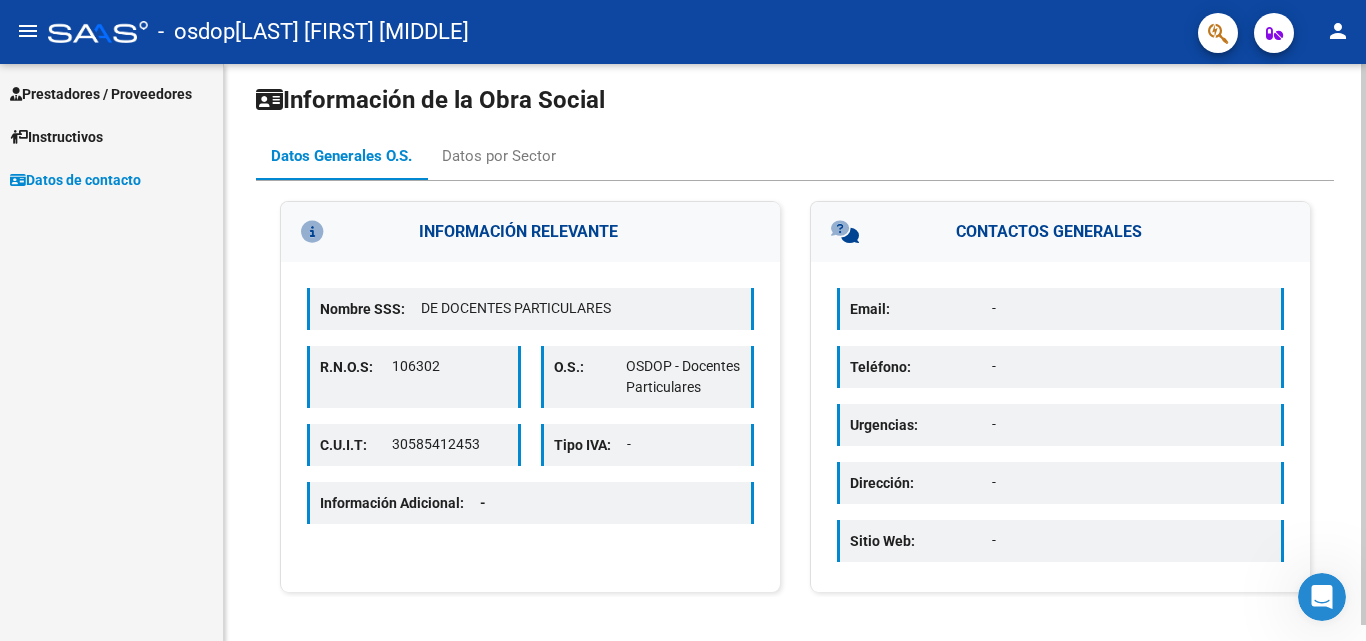 scroll, scrollTop: 16, scrollLeft: 0, axis: vertical 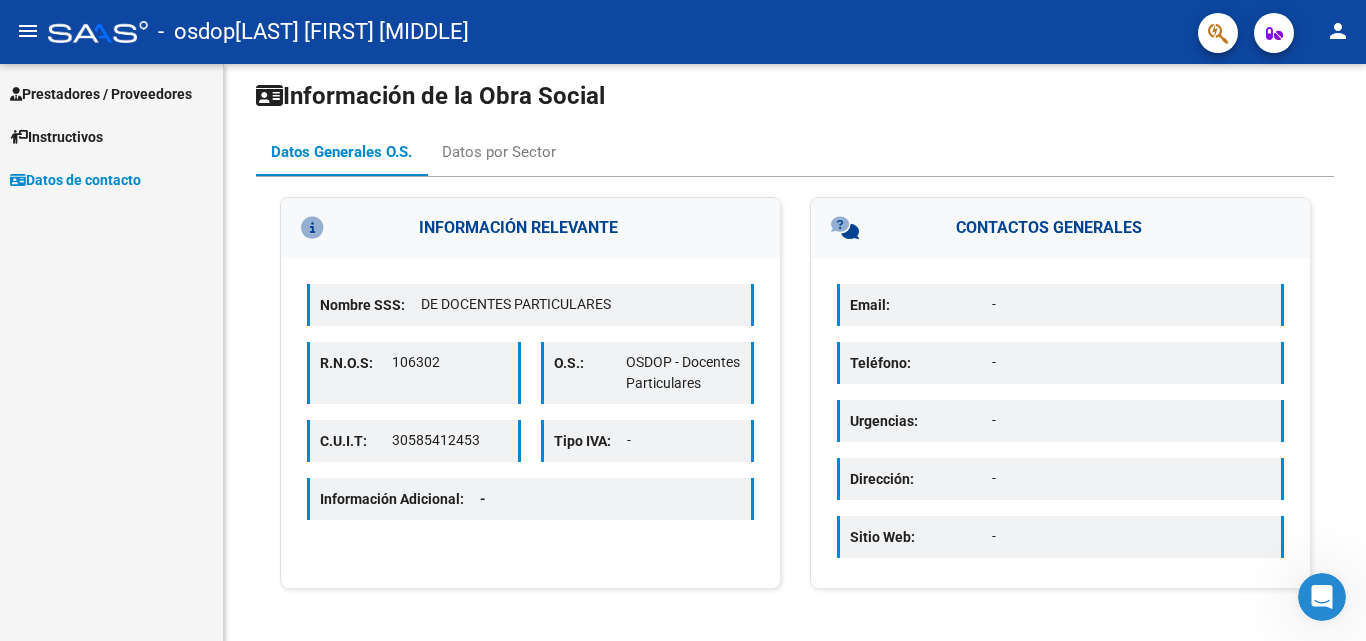 click on "Prestadores / Proveedores" at bounding box center [101, 94] 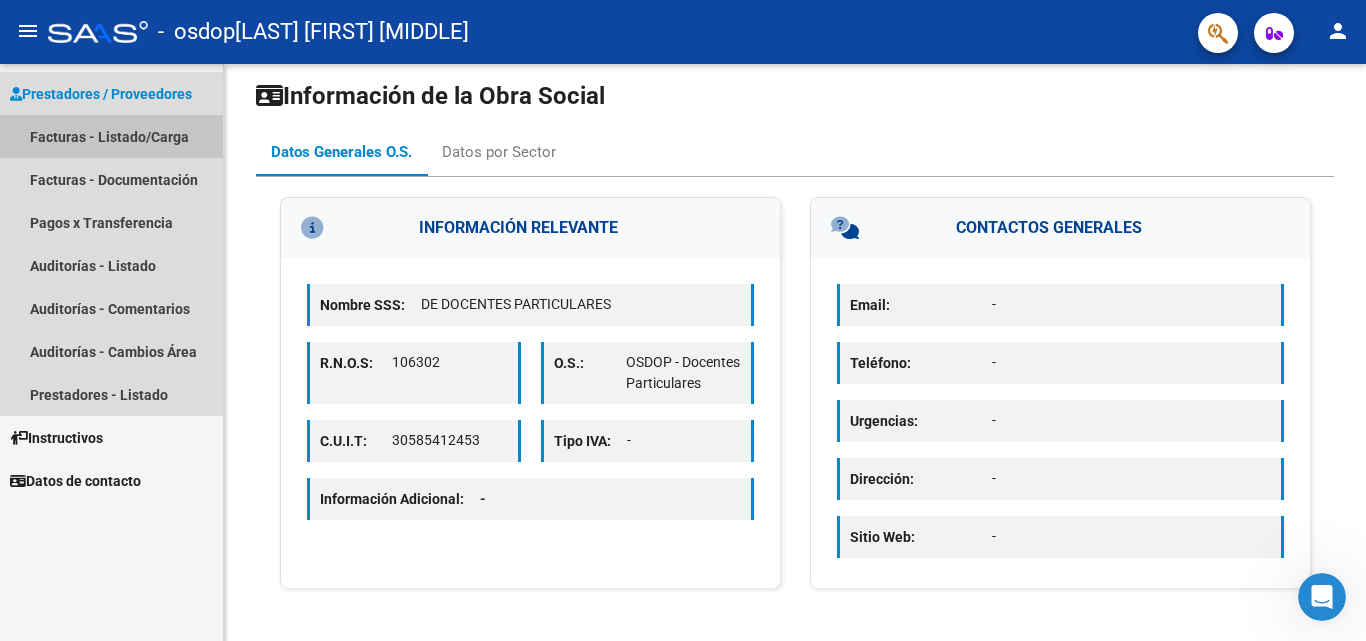 click on "Facturas - Listado/Carga" at bounding box center (111, 136) 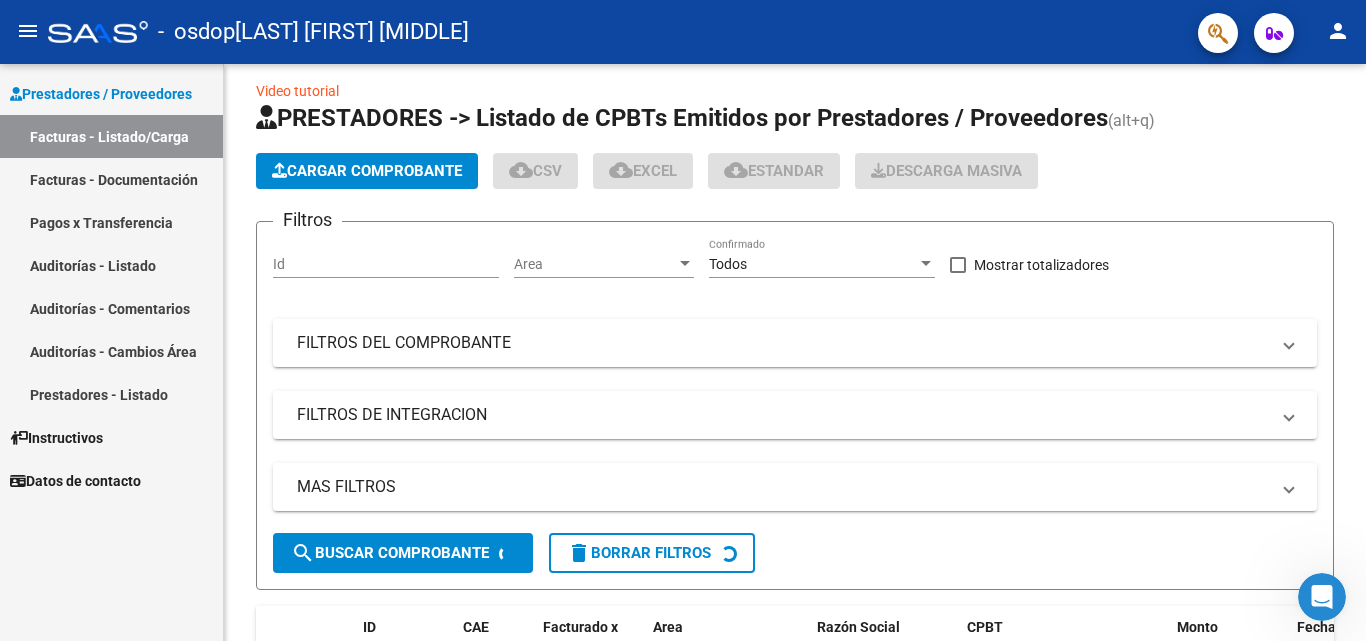 scroll, scrollTop: 0, scrollLeft: 0, axis: both 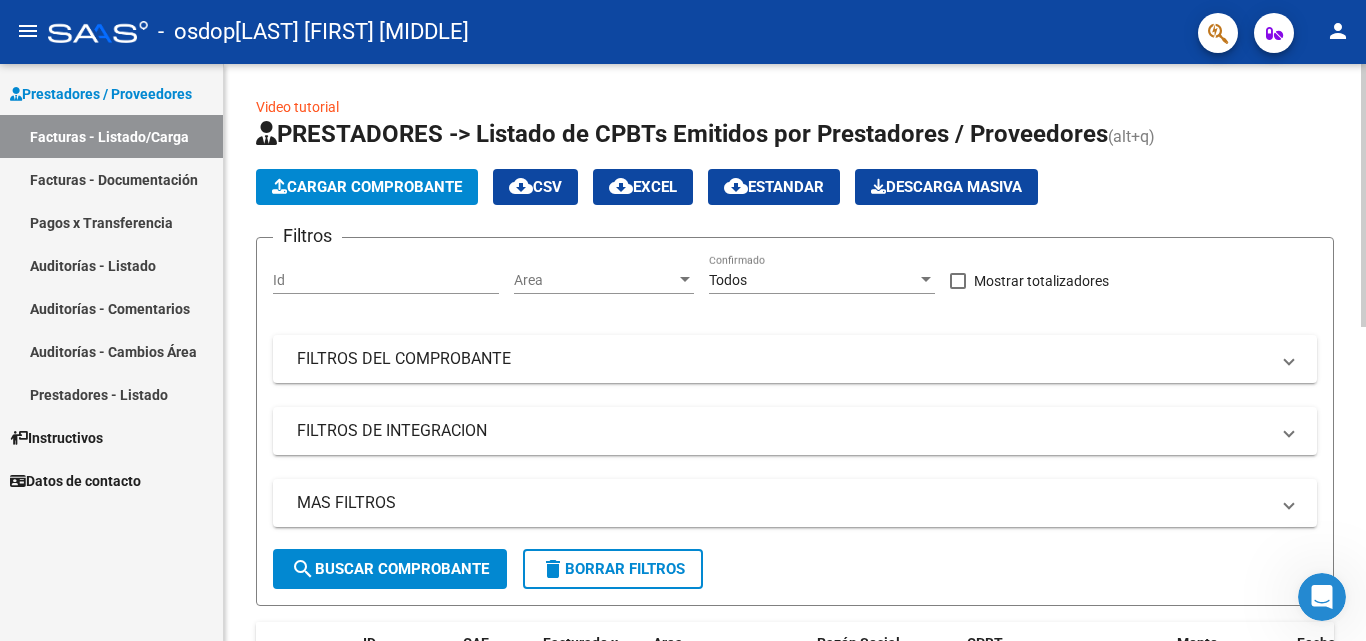 click on "PRESTADORES -> Listado de CPBTs Emitidos por Prestadores / Proveedores (alt+q)   Cargar Comprobante
cloud_download  CSV  cloud_download  EXCEL  cloud_download  Estandar   Descarga Masiva
Filtros Id Area Area Todos Confirmado   Mostrar totalizadores   FILTROS DEL COMPROBANTE  Comprobante Tipo Comprobante Tipo Start date – End date Fec. Comprobante Desde / Hasta Días Emisión Desde(cant. días) Días Emisión Hasta(cant. días) CUIT / Razón Social Pto. Venta Nro. Comprobante Código SSS CAE Válido CAE Válido Todos Cargado Módulo Hosp. Todos Tiene facturacion Apócrifa Hospital Refes  FILTROS DE INTEGRACION  Período De Prestación Campos del Archivo de Rendición Devuelto x SSS (dr_envio) Todos Rendido x SSS (dr_envio) Tipo de Registro Tipo de Registro Período Presentación Período Presentación Campos del Legajo Asociado (preaprobación) Afiliado Legajo (cuil/nombre) Todos Solo facturas preaprobadas  MAS FILTROS  Todos Con Doc. Respaldatoria Todos Con Trazabilidad Todos Asociado a Expediente Sur" 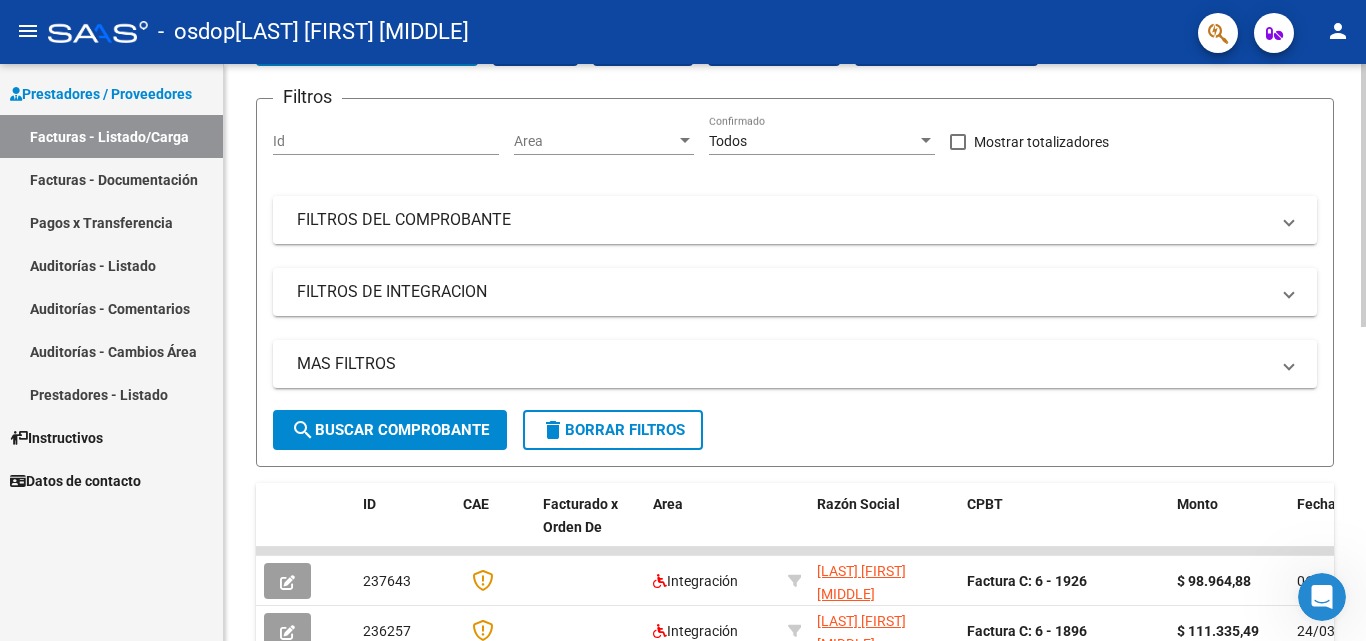 scroll, scrollTop: 200, scrollLeft: 0, axis: vertical 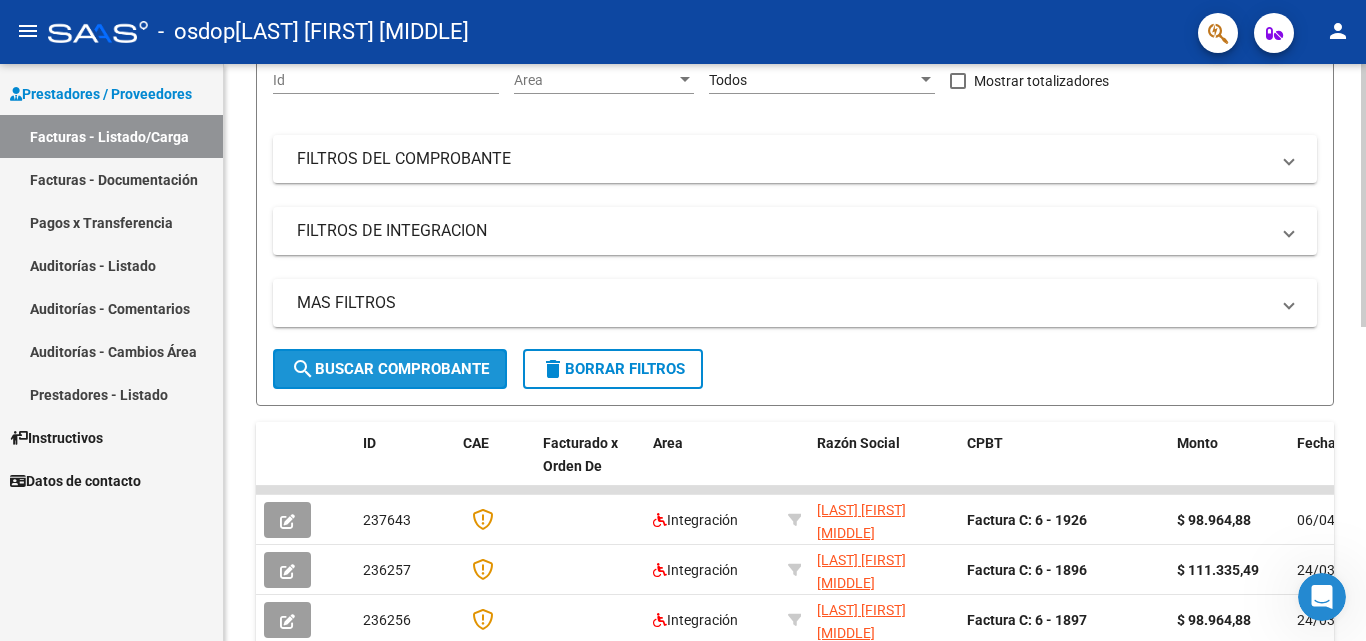 click on "search  Buscar Comprobante" 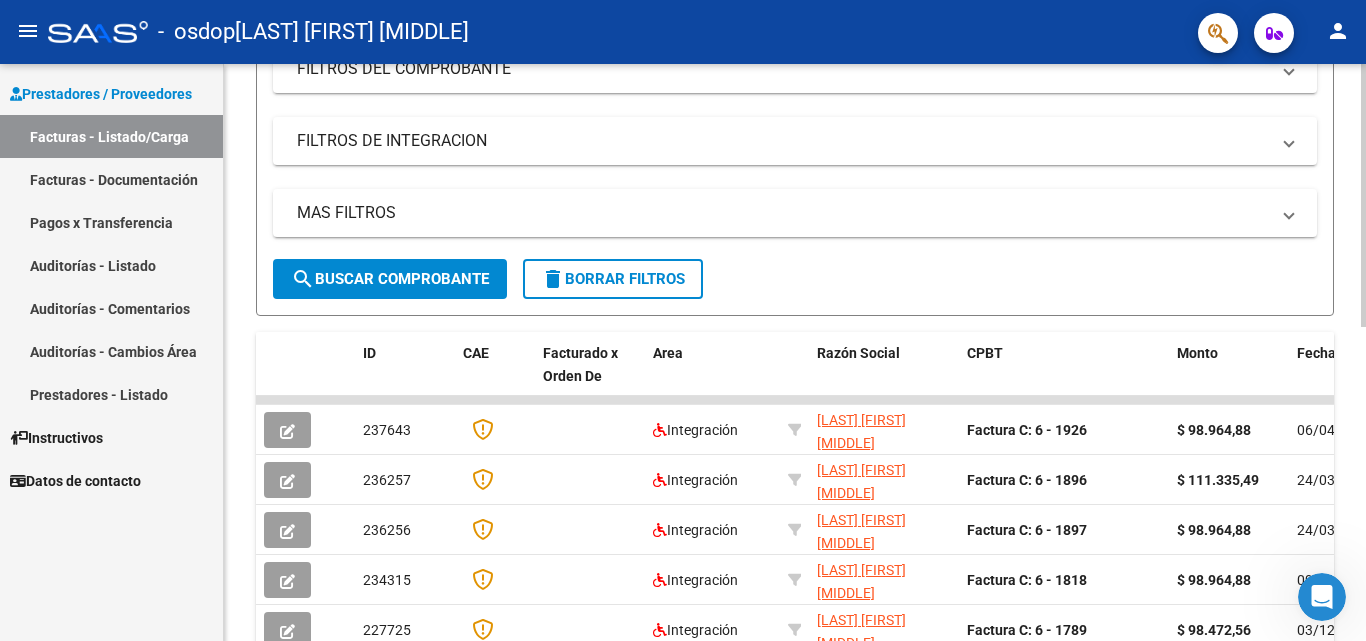 scroll, scrollTop: 400, scrollLeft: 0, axis: vertical 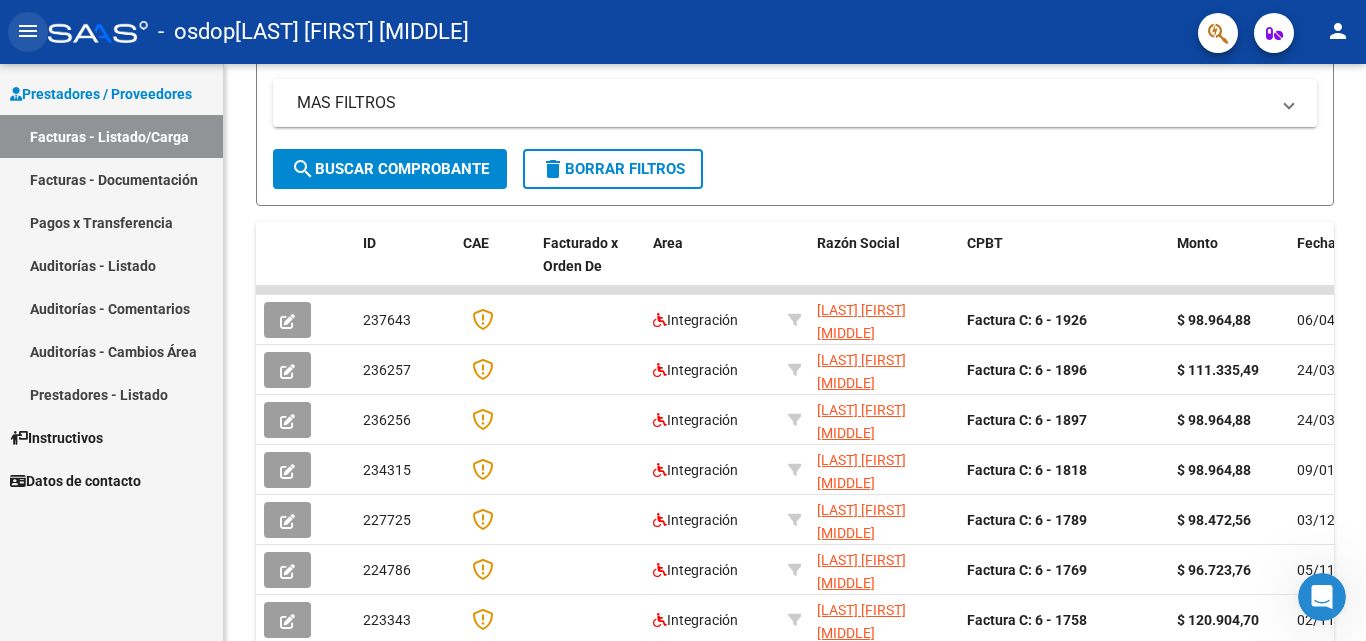click on "menu" 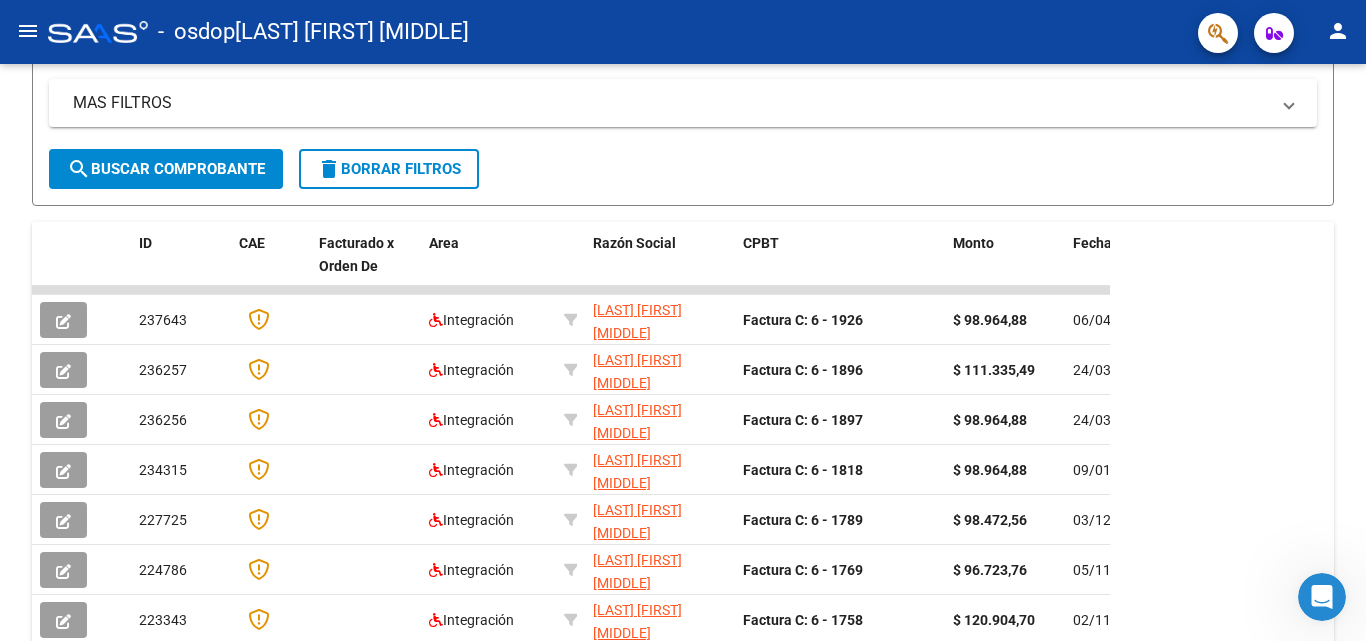 click on "menu" 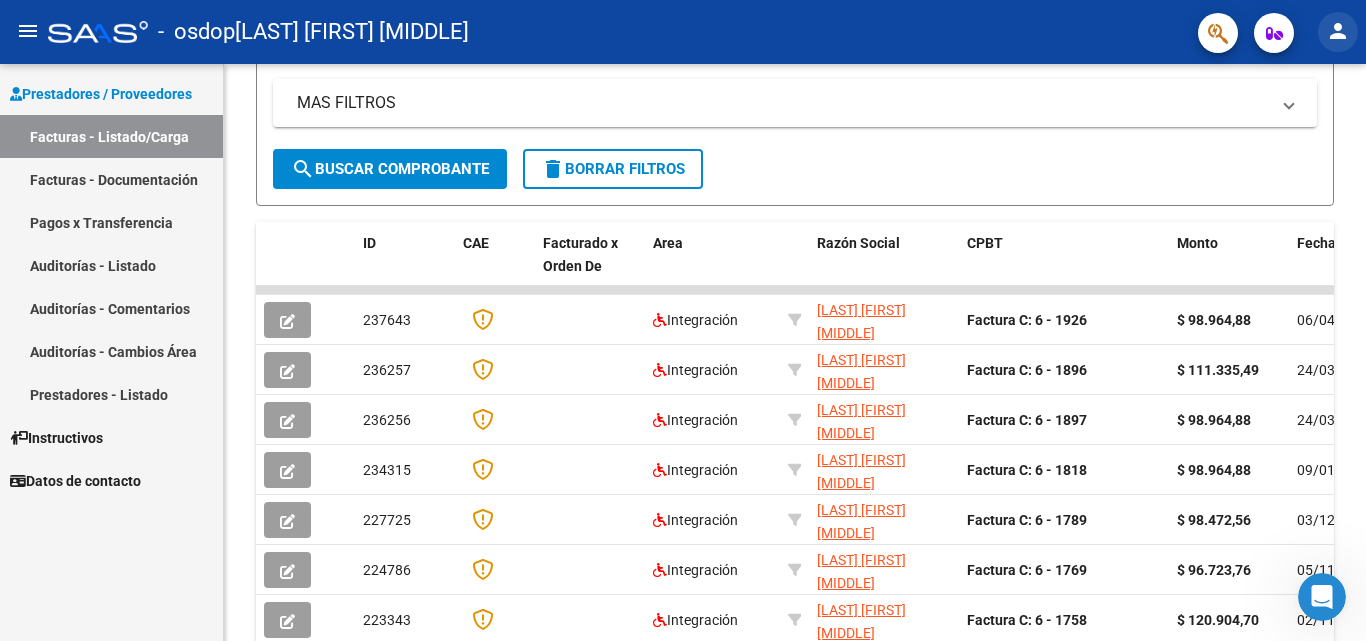 click on "person" 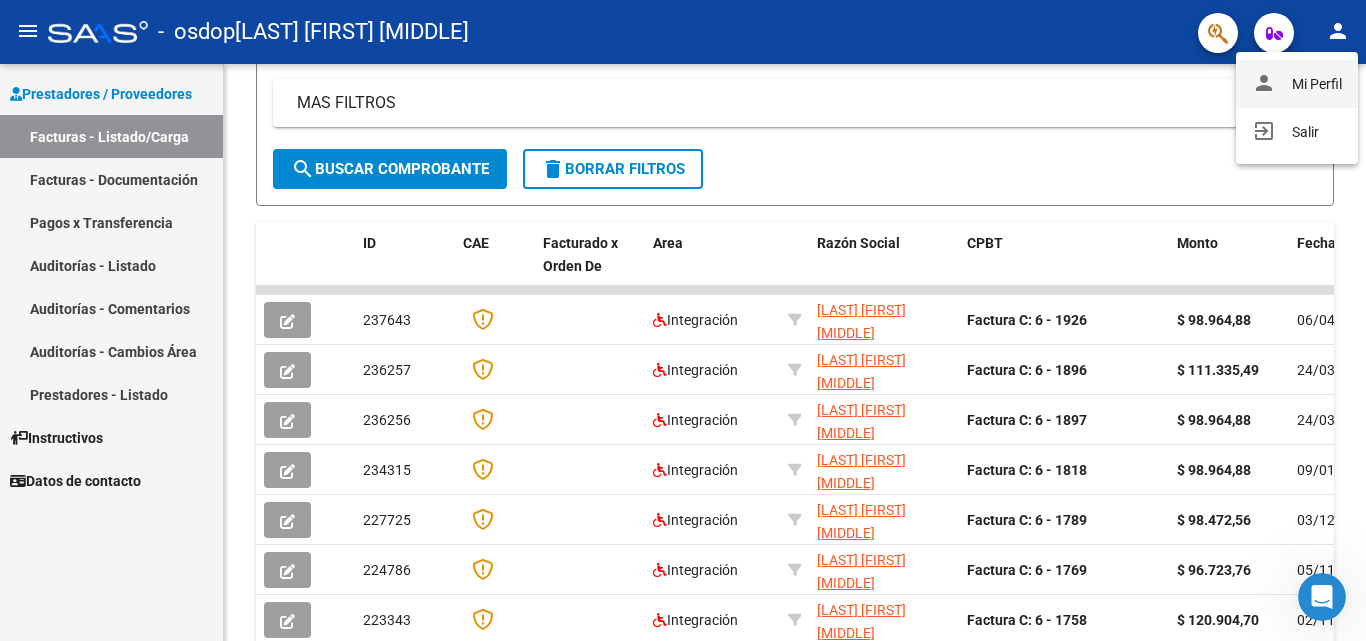 click on "person  Mi Perfil" at bounding box center [1297, 84] 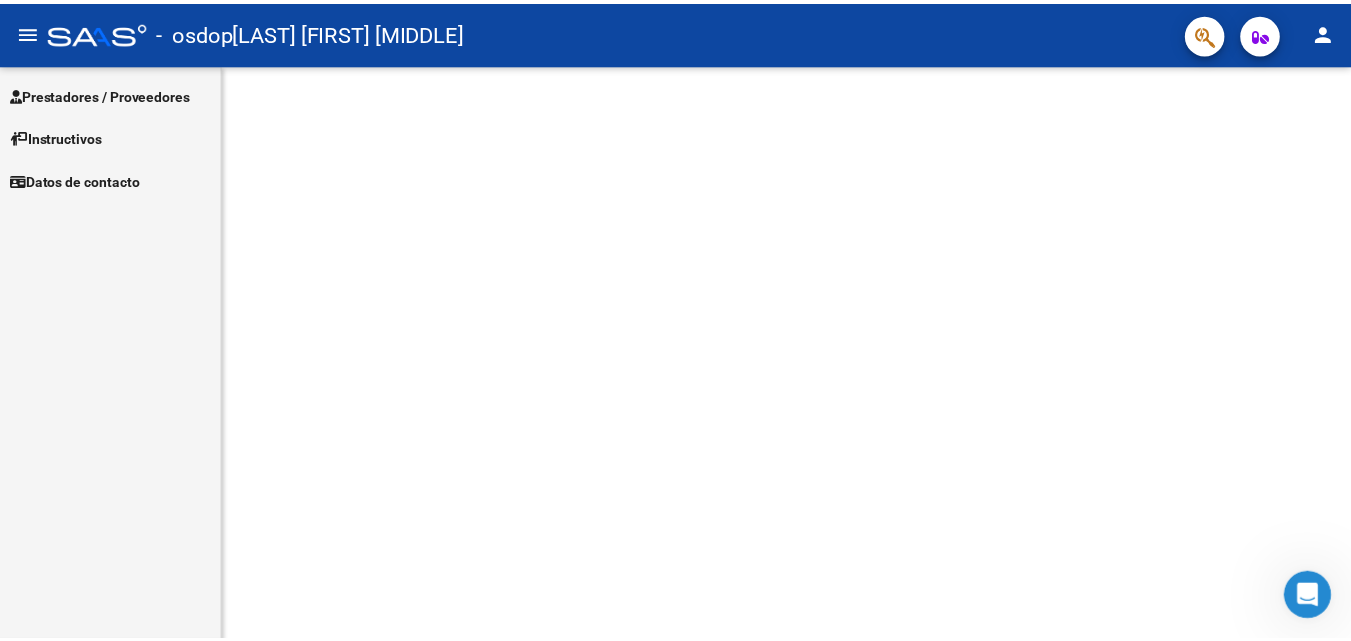 scroll, scrollTop: 0, scrollLeft: 0, axis: both 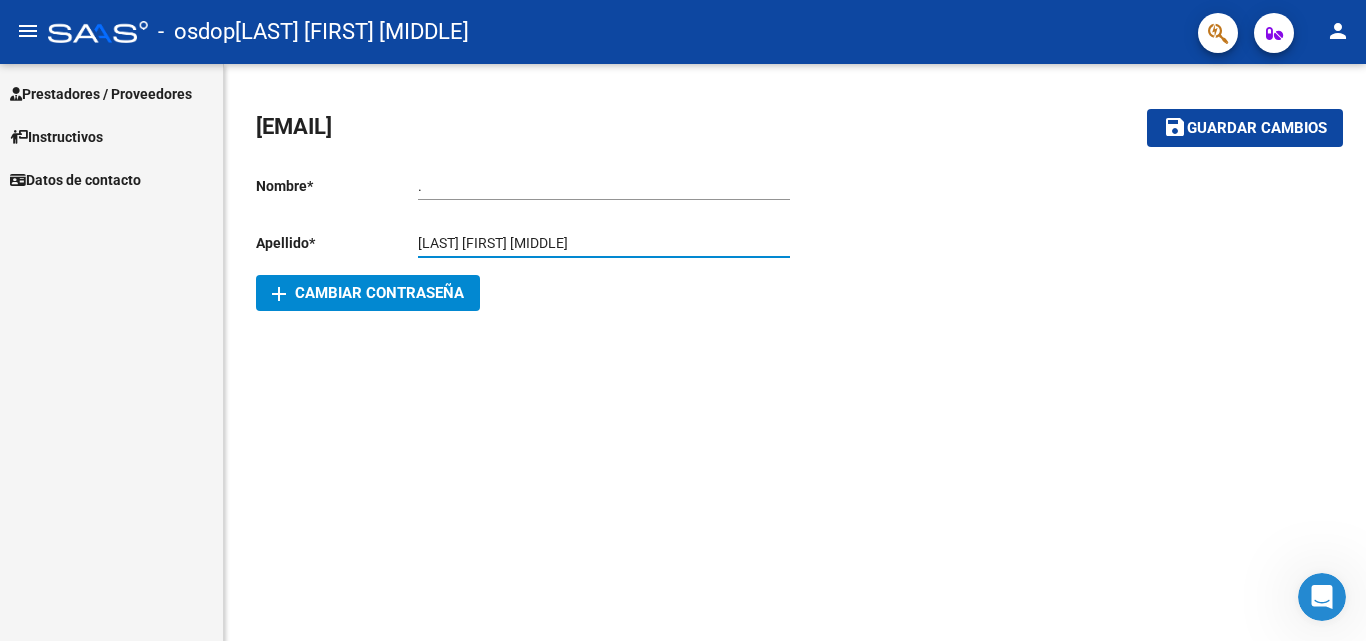 drag, startPoint x: 485, startPoint y: 244, endPoint x: 623, endPoint y: 242, distance: 138.0145 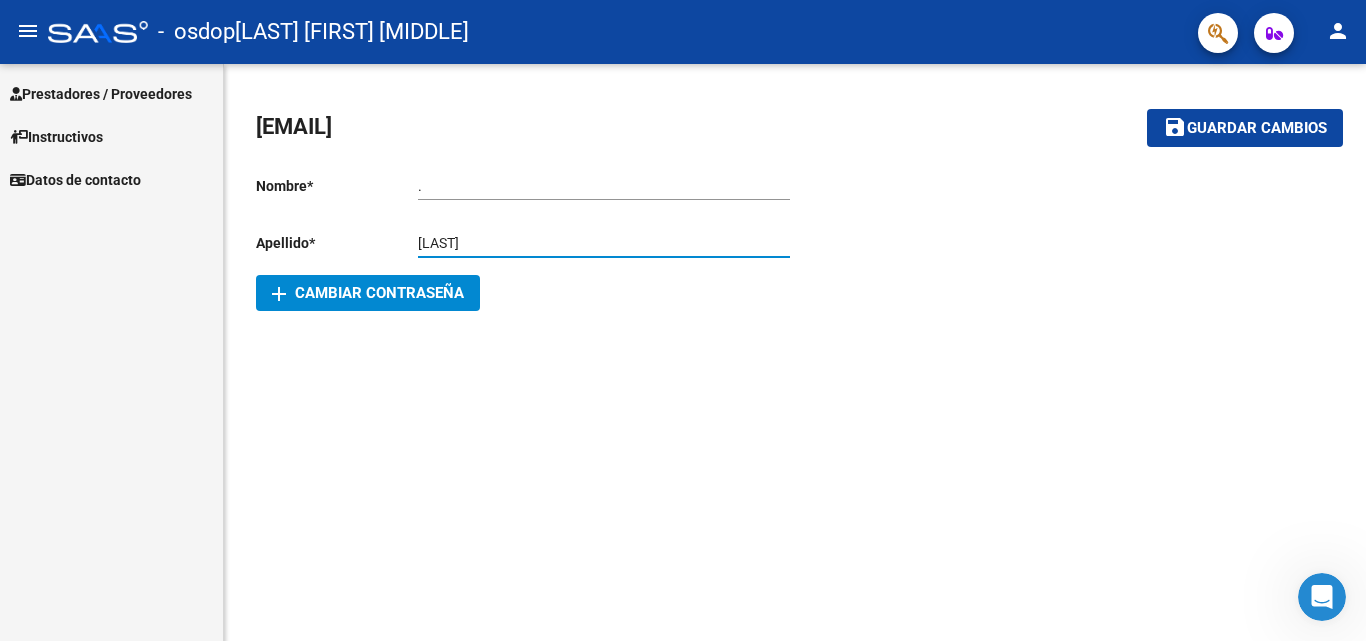type on "[LAST]" 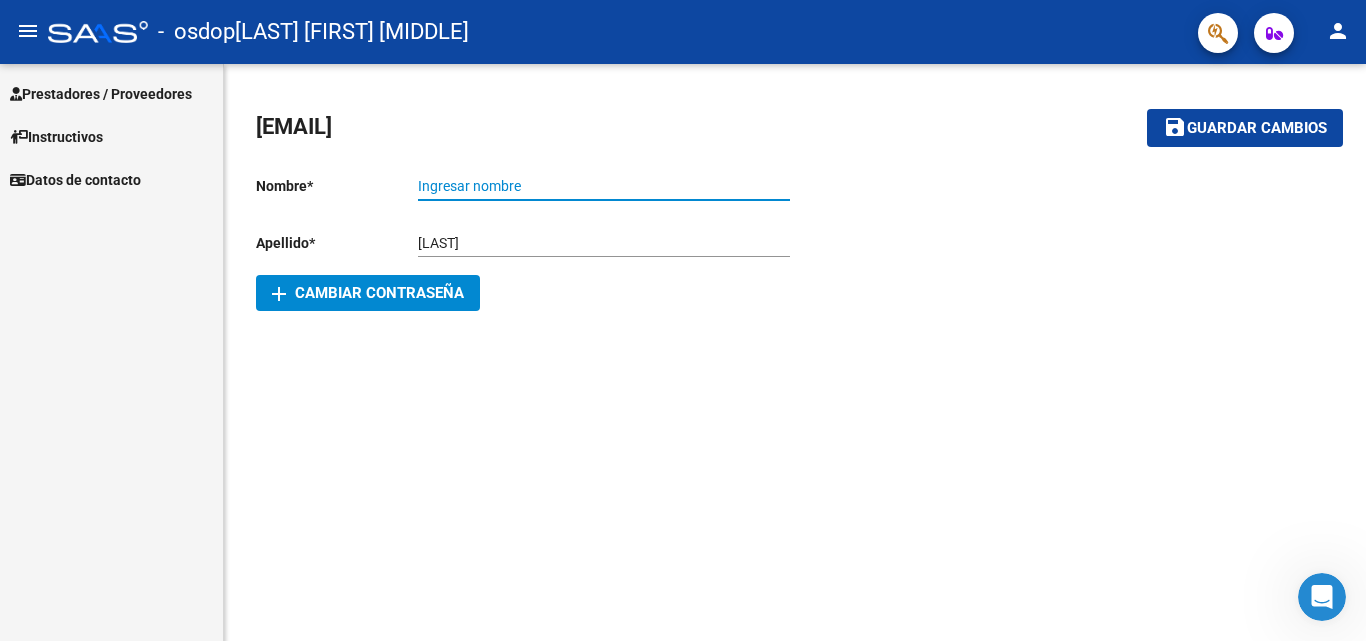 paste on "ADRIAN ALEJANDRO" 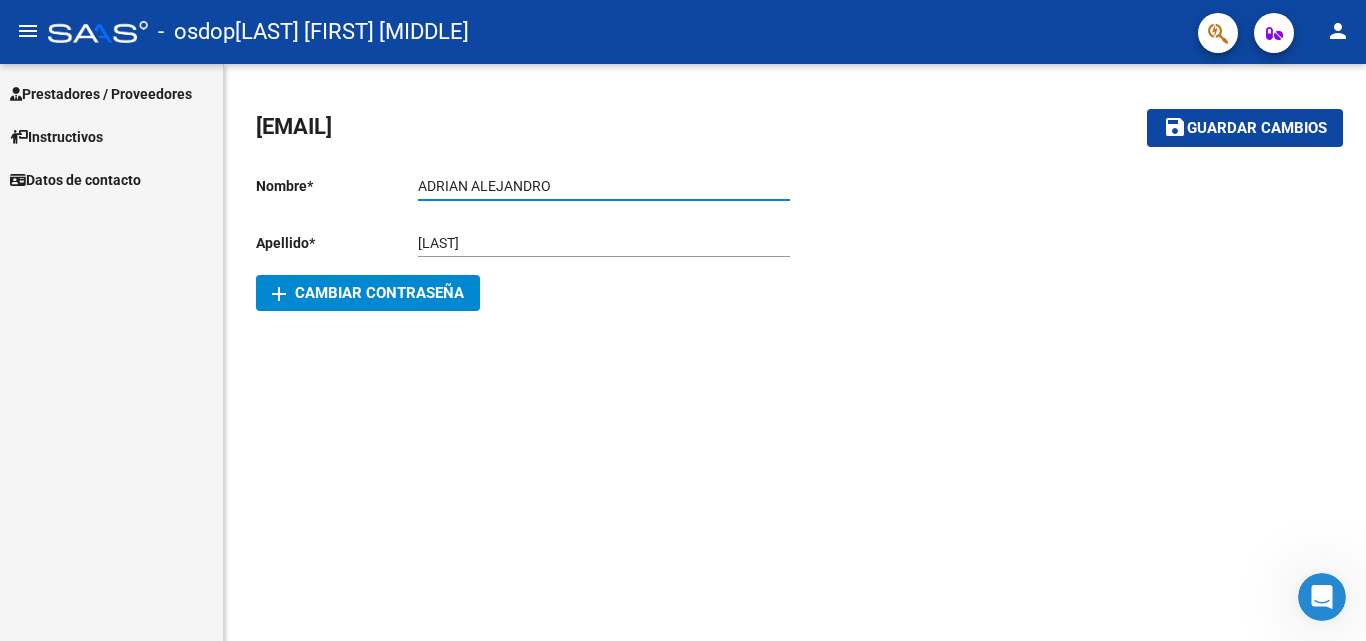 type on "ADRIAN ALEJANDRO" 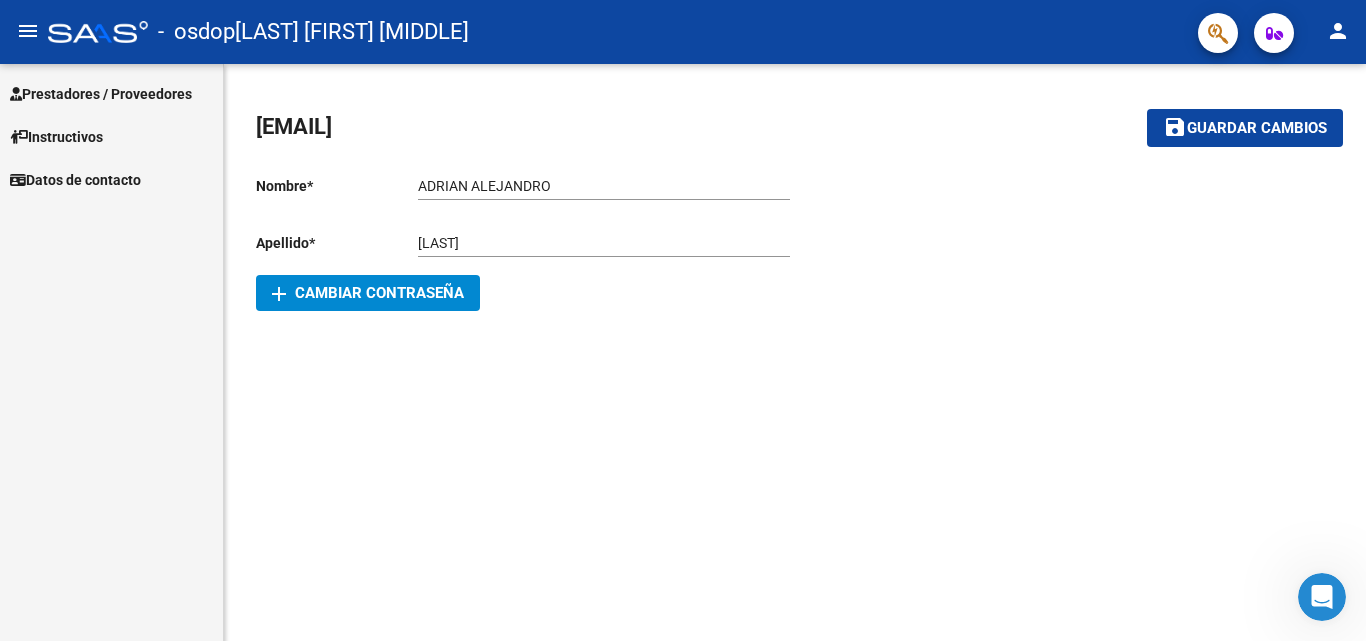 click on "[EMAIL] save Guardar cambios Nombre * [FIRST] [MIDDLE] Ingresar nombre Apellido * [LAST] Ingresar apellido Email * [EMAIL] Email add Cambiar Contraseña" 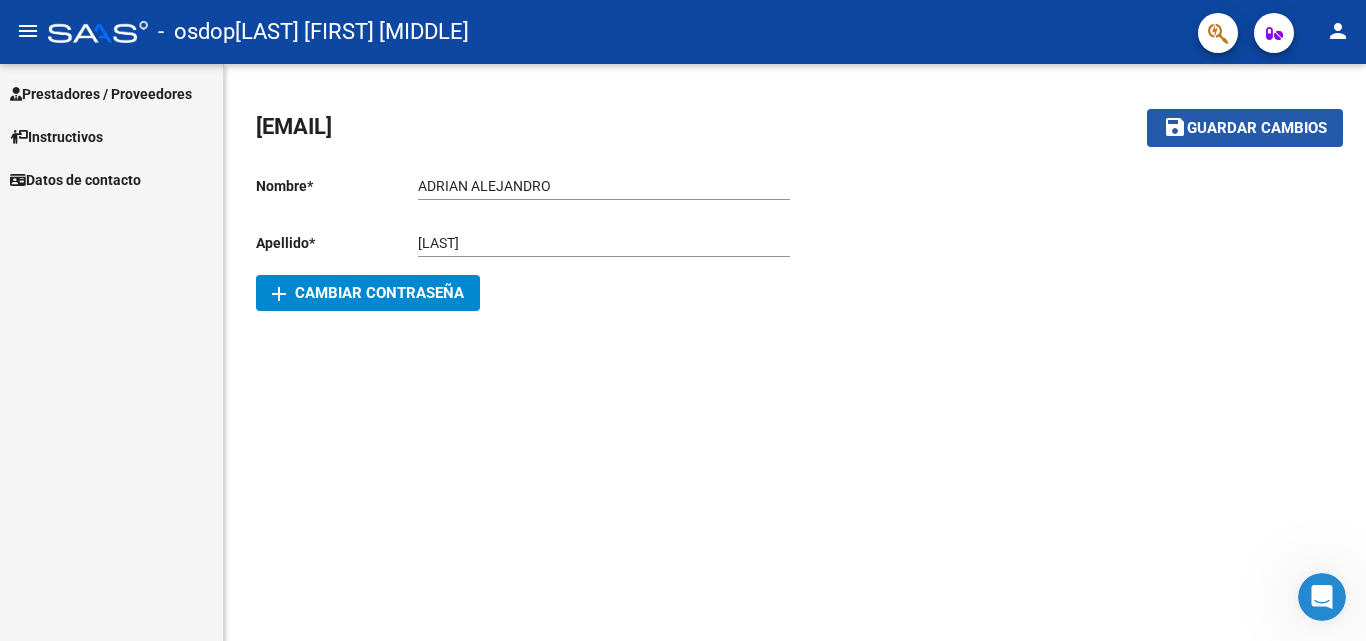 click on "save Guardar cambios" 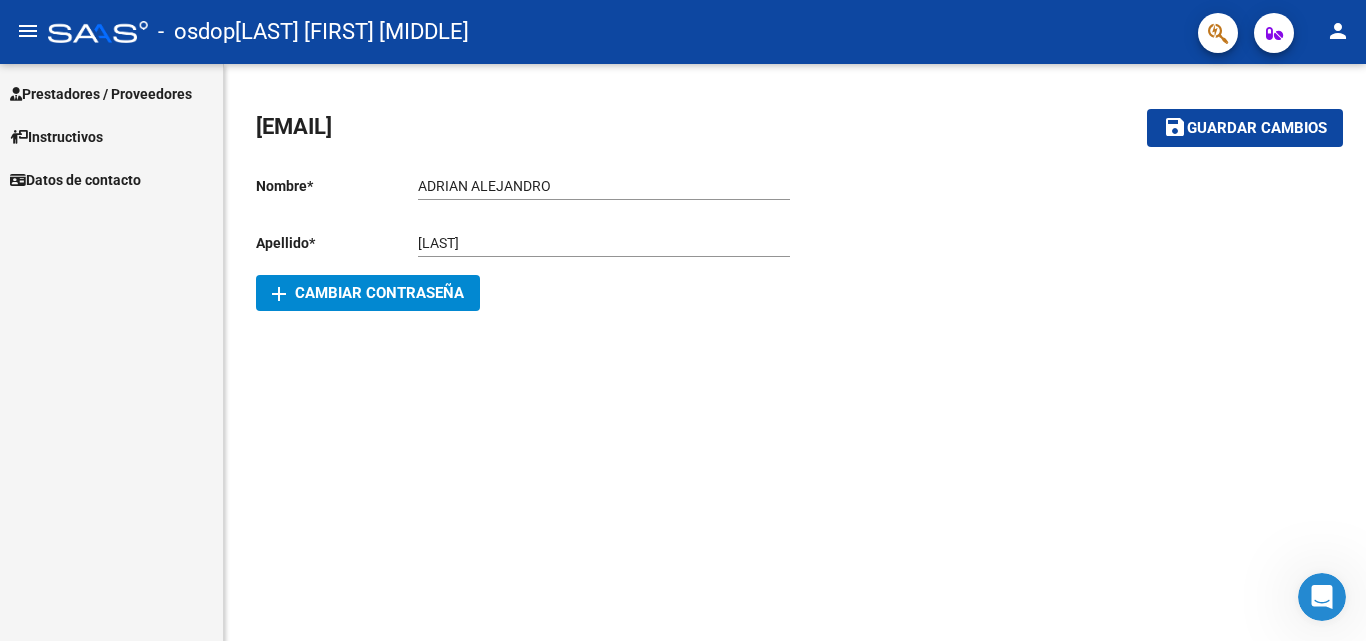 click on "[EMAIL] save Guardar cambios Nombre * [FIRST] [MIDDLE] Ingresar nombre Apellido * [LAST] Ingresar apellido Email * [EMAIL] Email add Cambiar Contraseña" 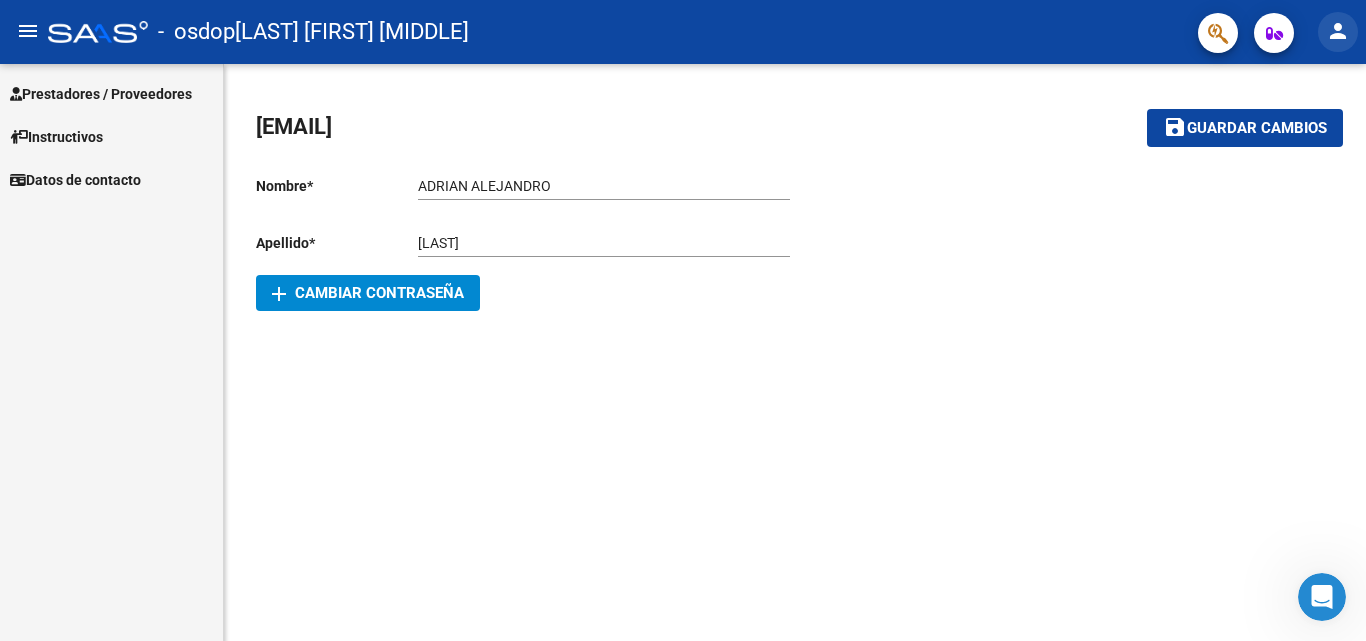 click on "person" 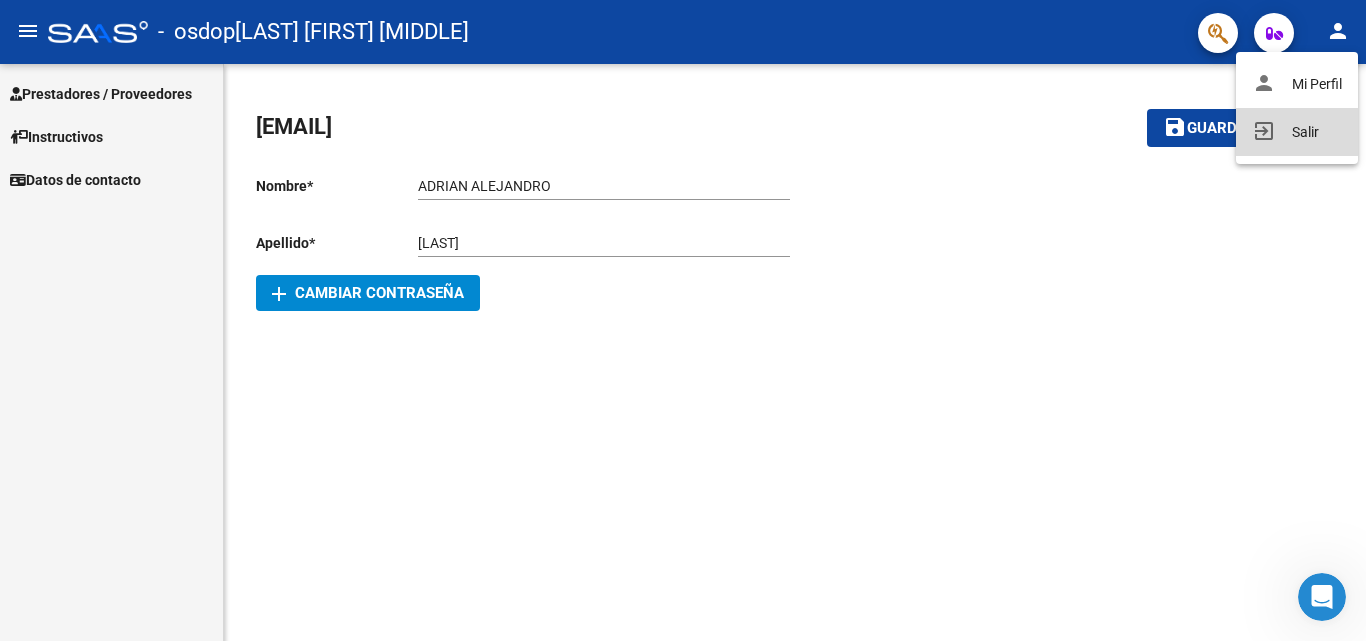 click on "exit_to_app  Salir" at bounding box center (1297, 132) 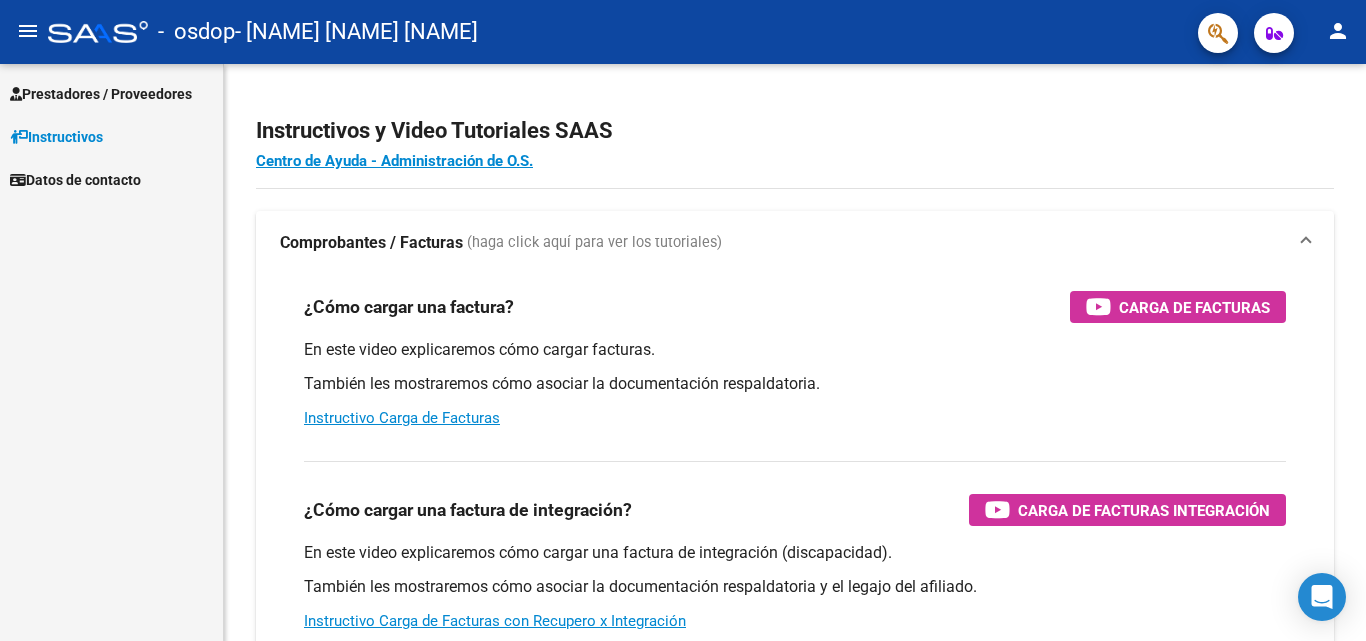 scroll, scrollTop: 0, scrollLeft: 0, axis: both 